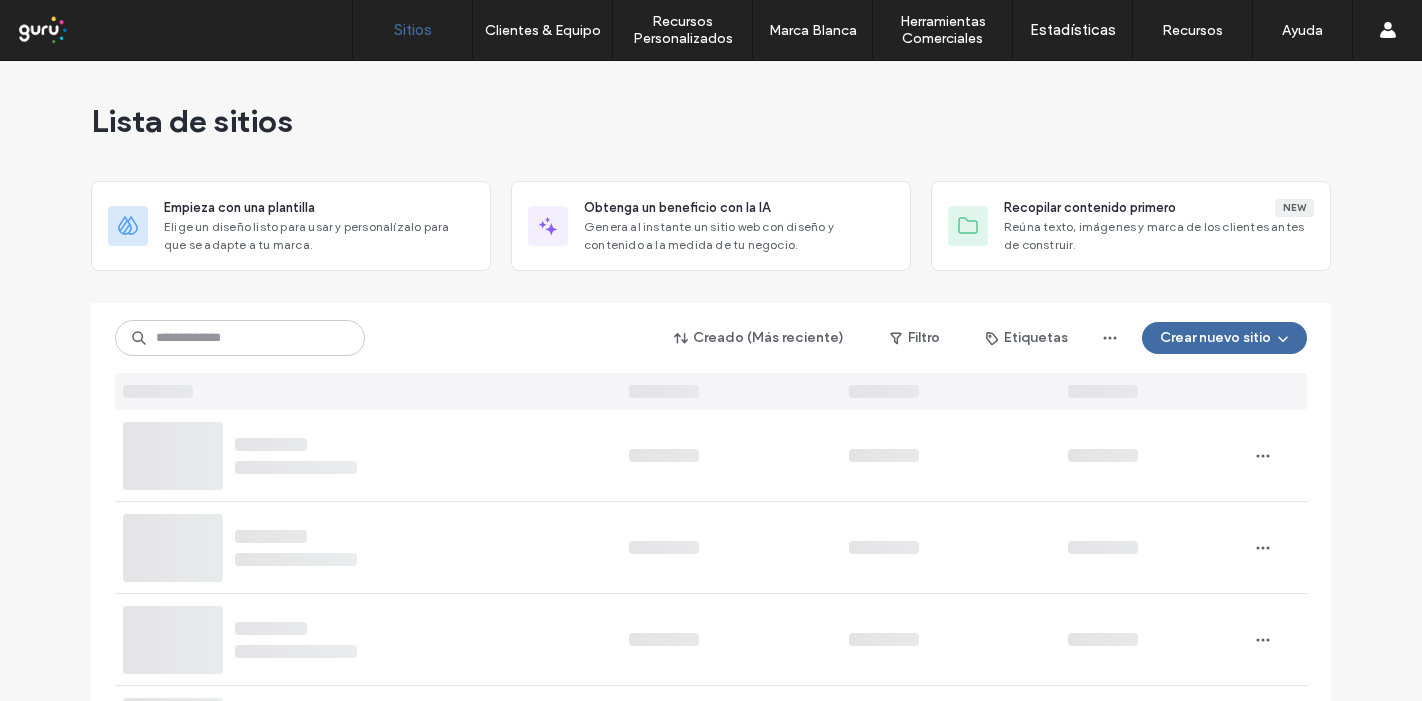scroll, scrollTop: 0, scrollLeft: 0, axis: both 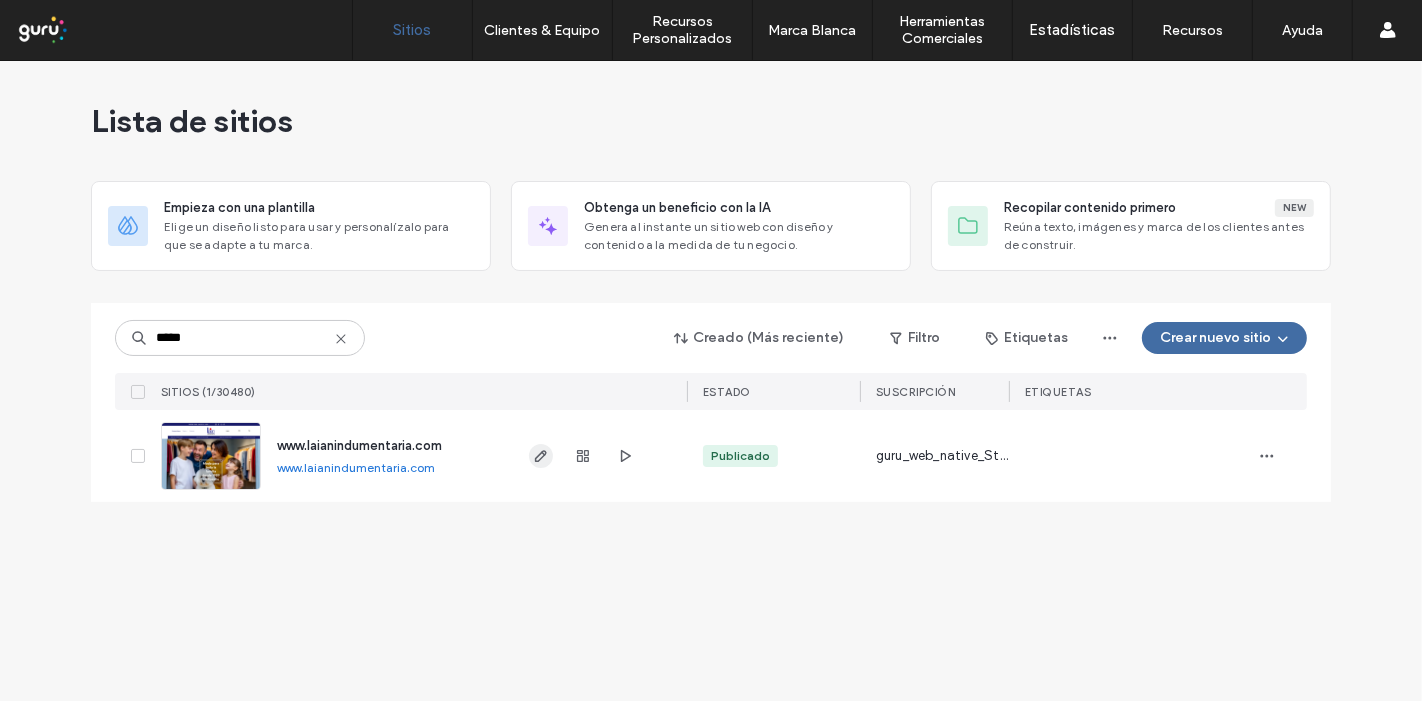 type on "*****" 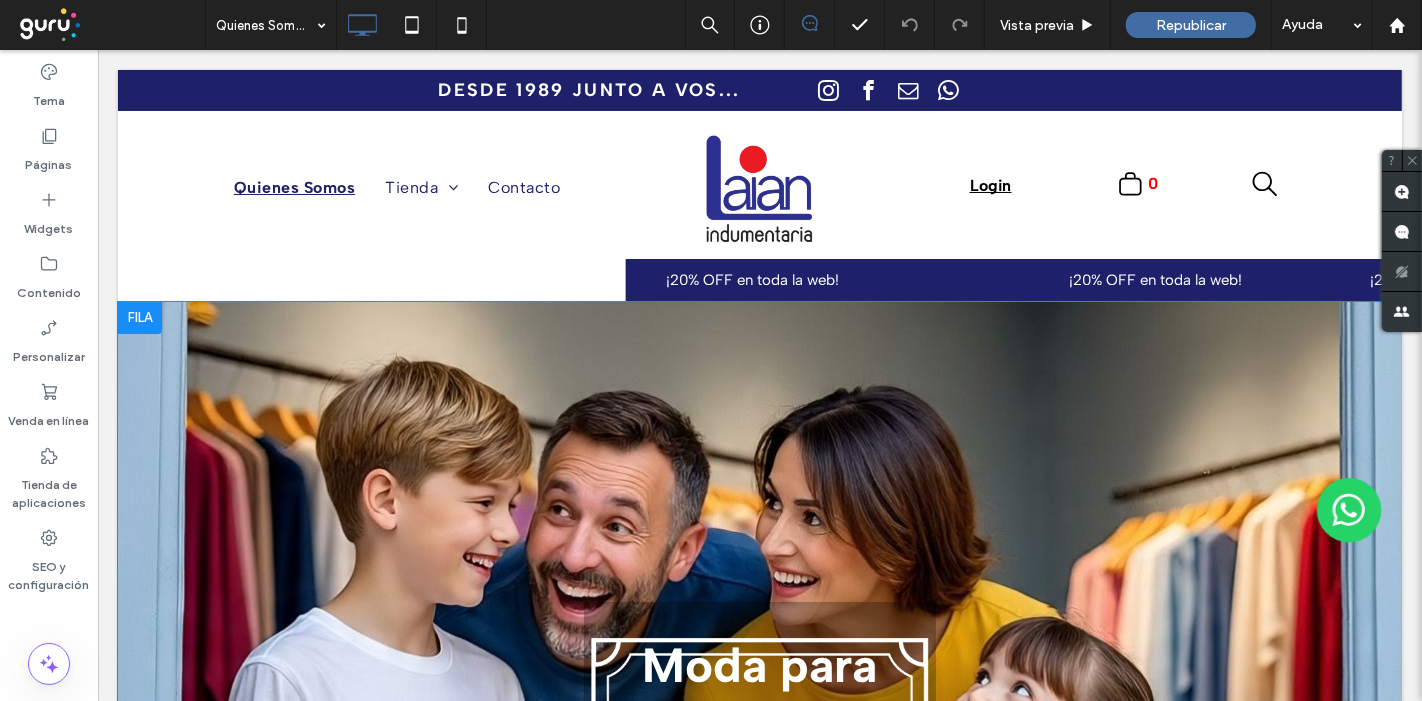 scroll, scrollTop: 0, scrollLeft: 0, axis: both 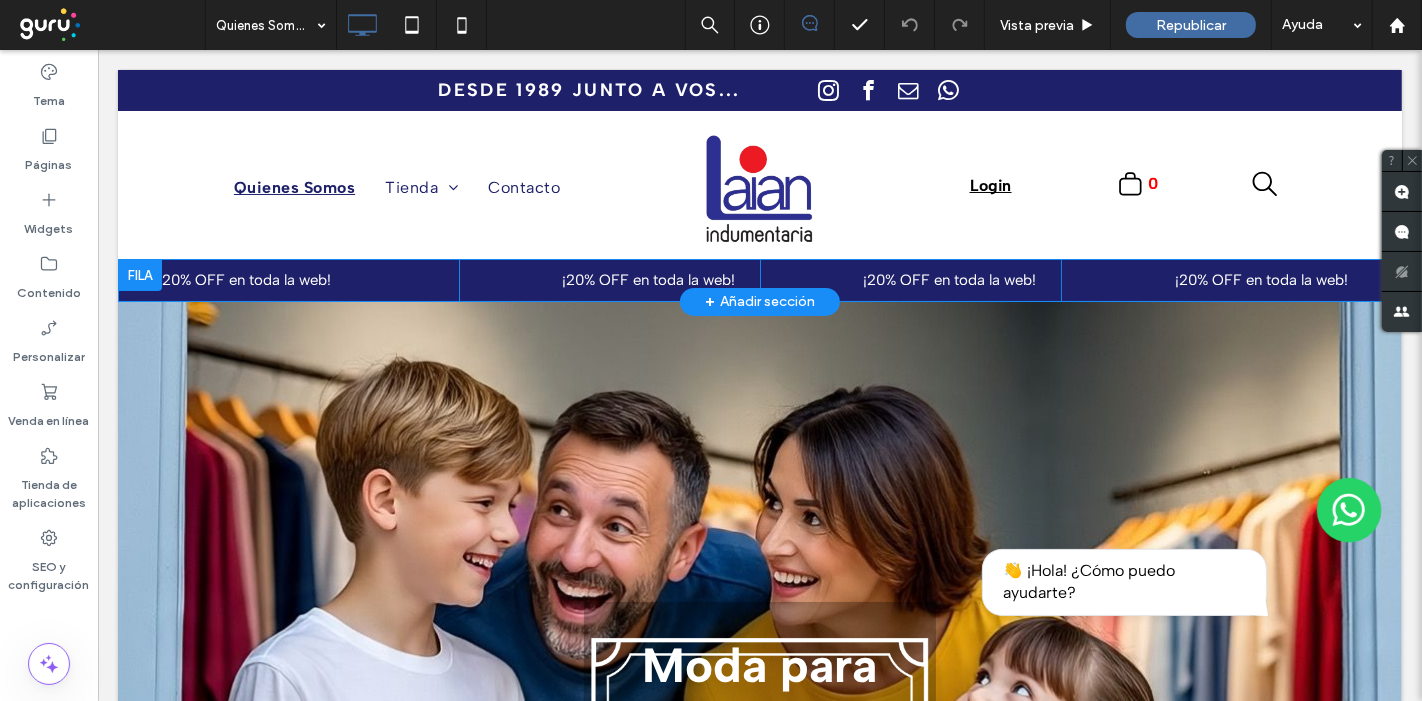 click at bounding box center [139, 275] 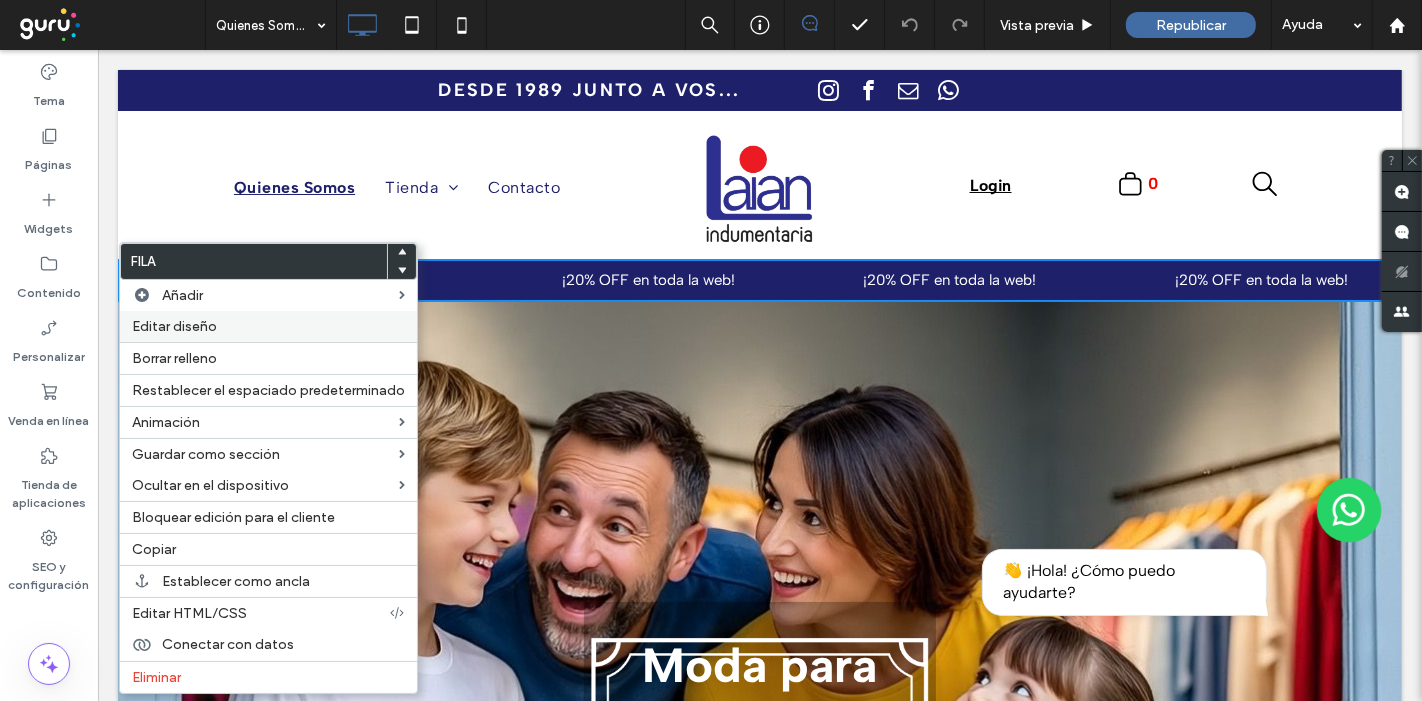 click on "Editar diseño" at bounding box center [174, 326] 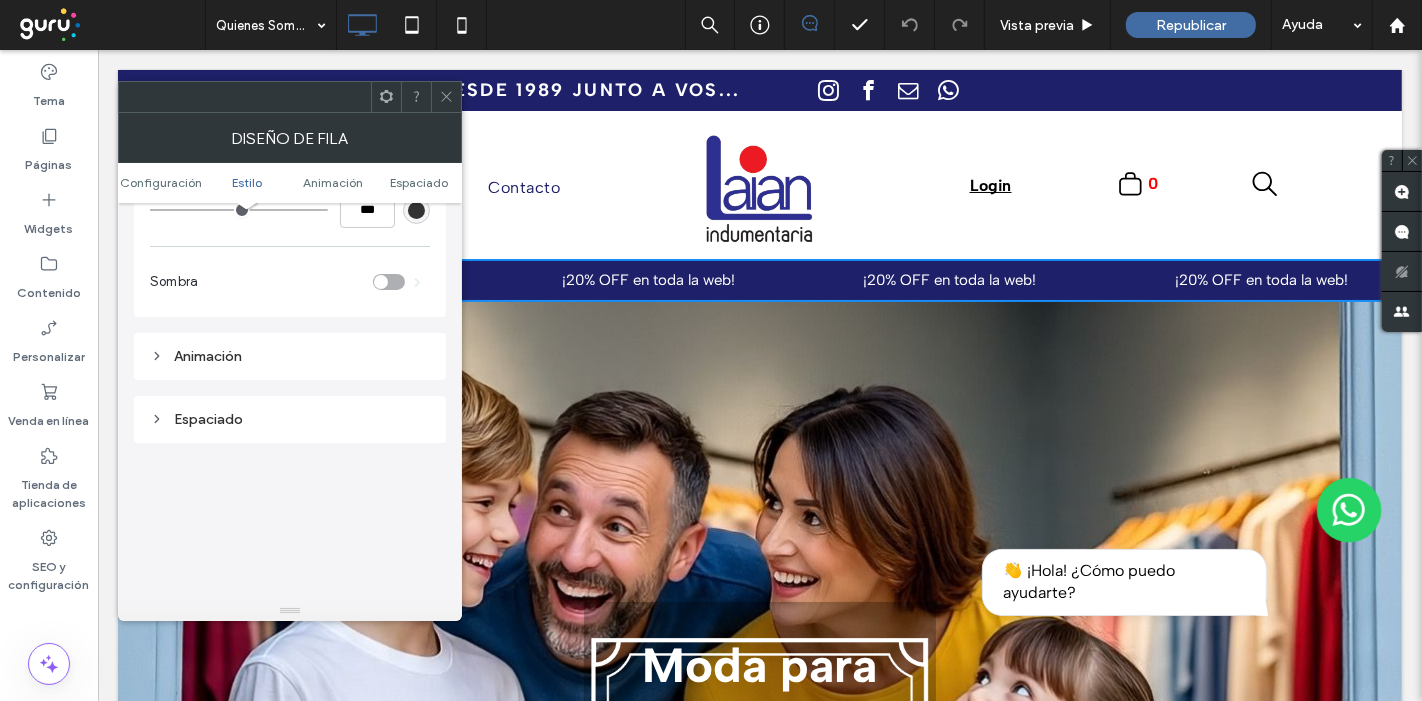 scroll, scrollTop: 444, scrollLeft: 0, axis: vertical 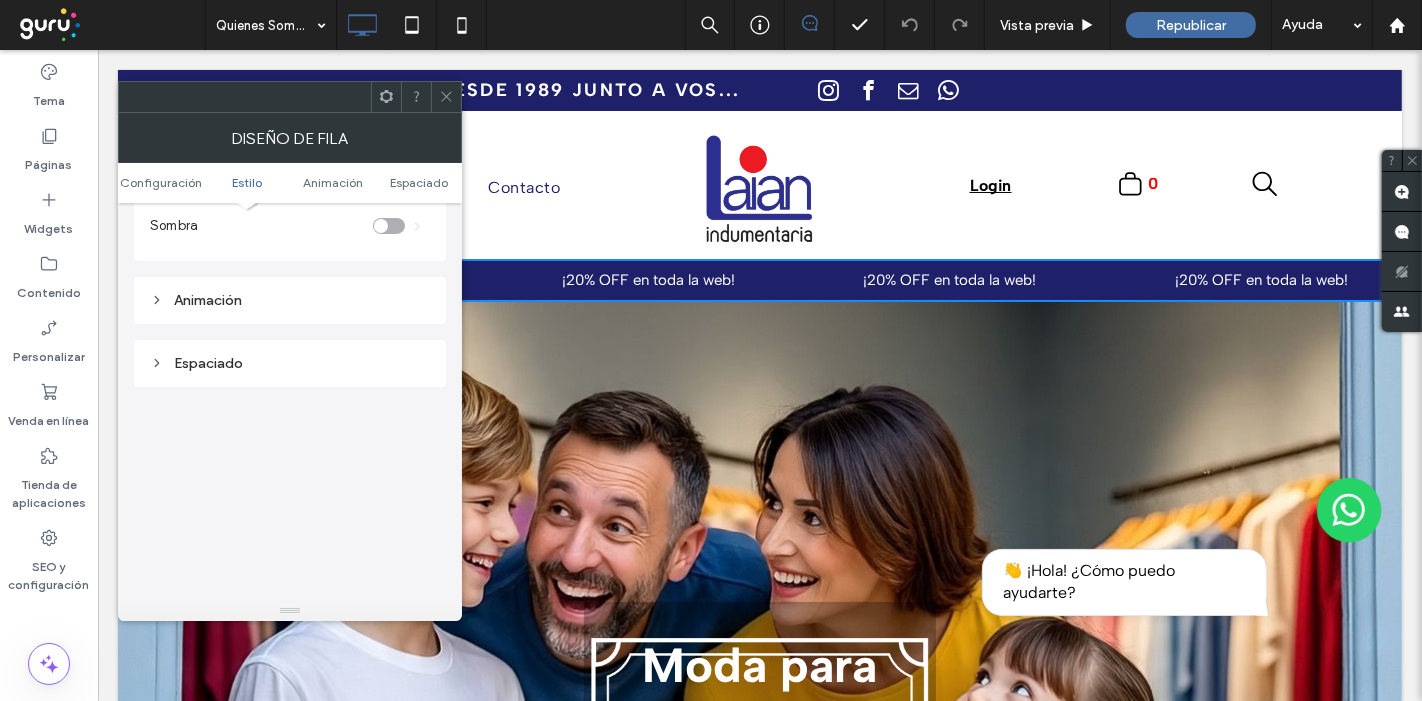 click on "Animación" at bounding box center (290, 300) 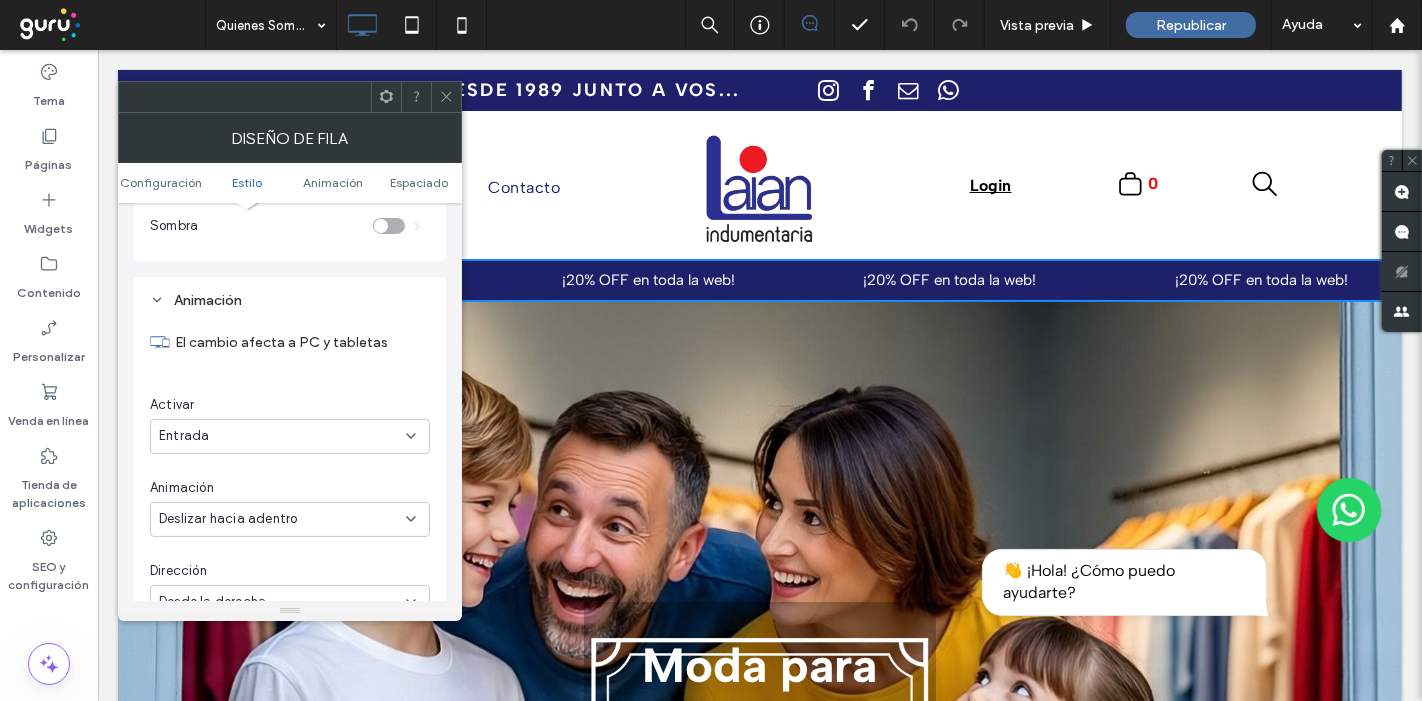 scroll, scrollTop: 555, scrollLeft: 0, axis: vertical 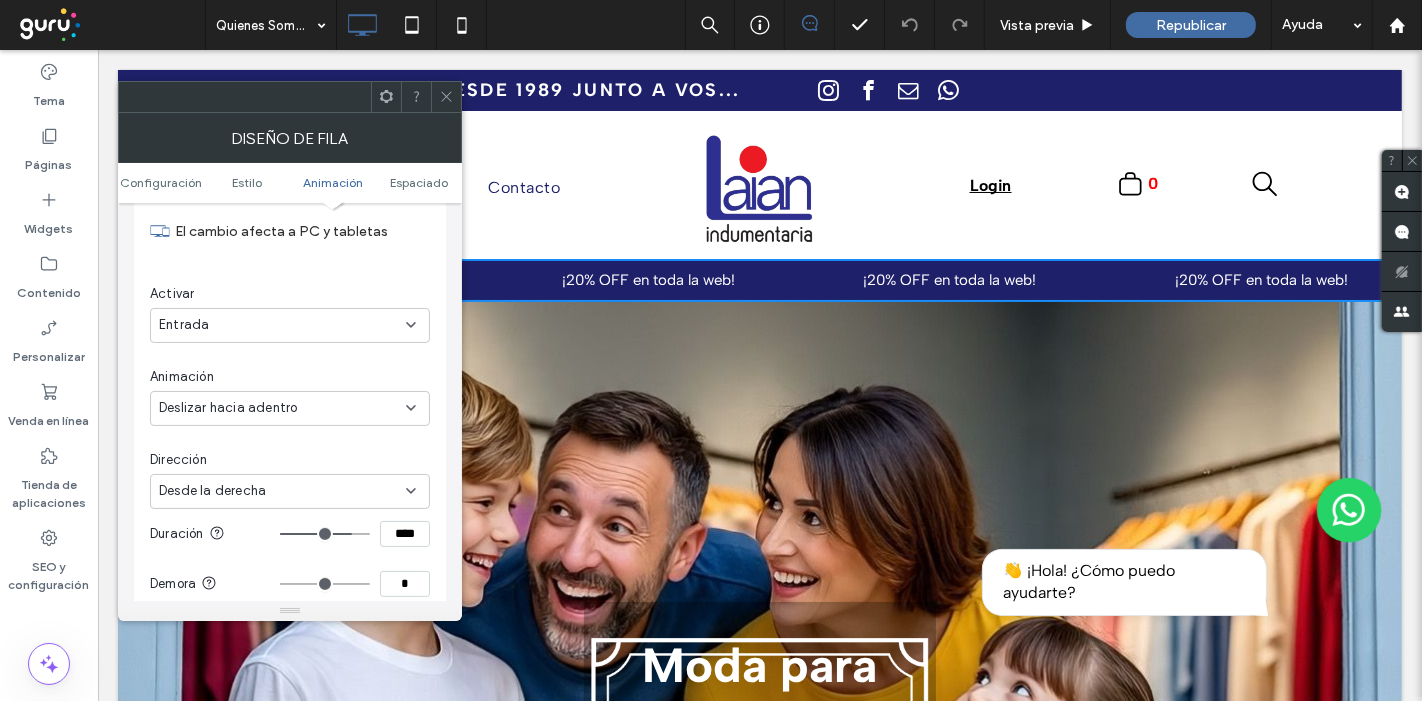 click 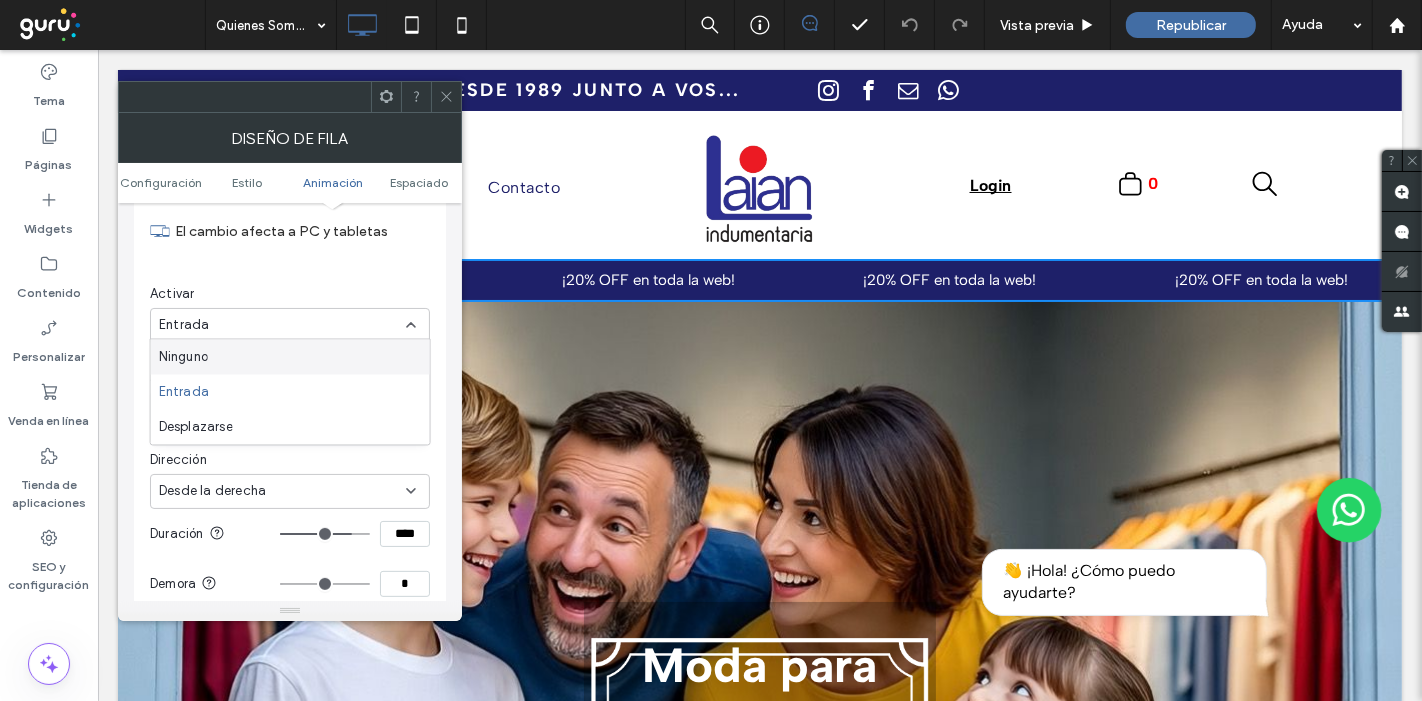 click 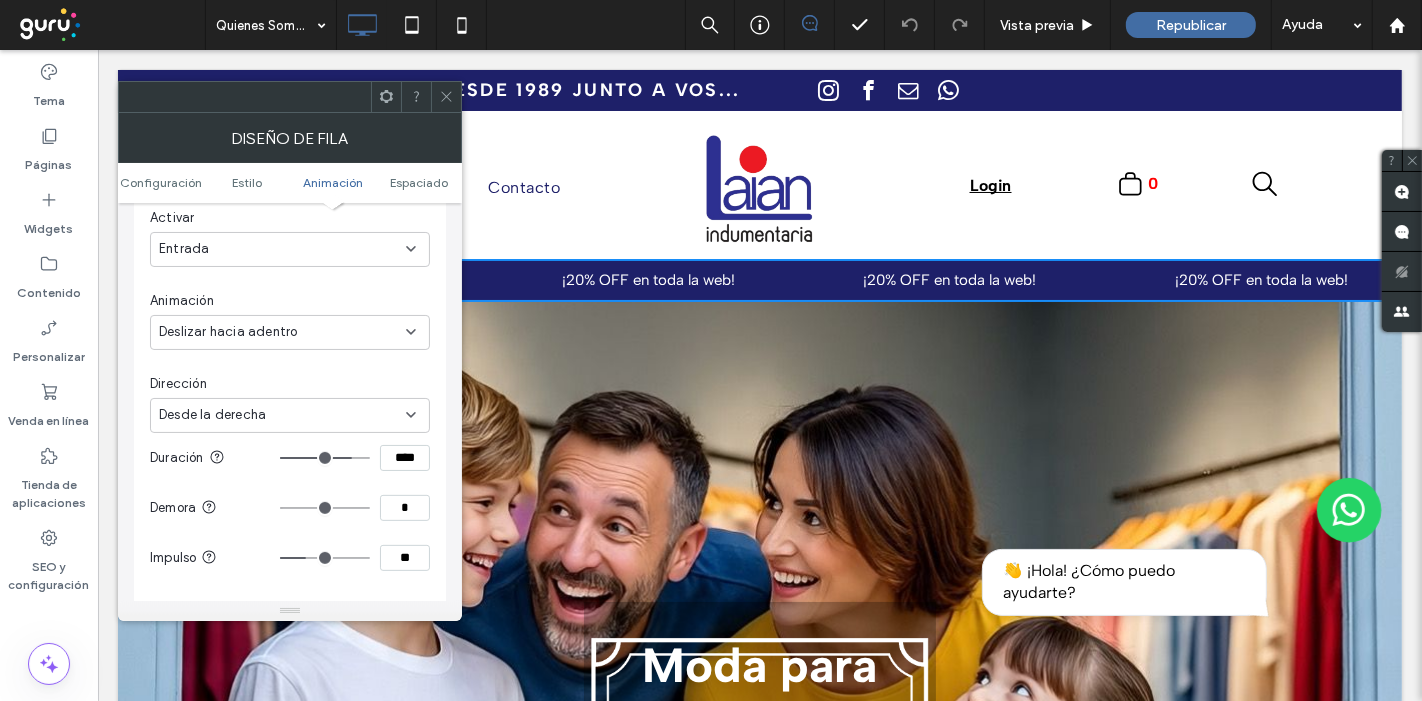 scroll, scrollTop: 666, scrollLeft: 0, axis: vertical 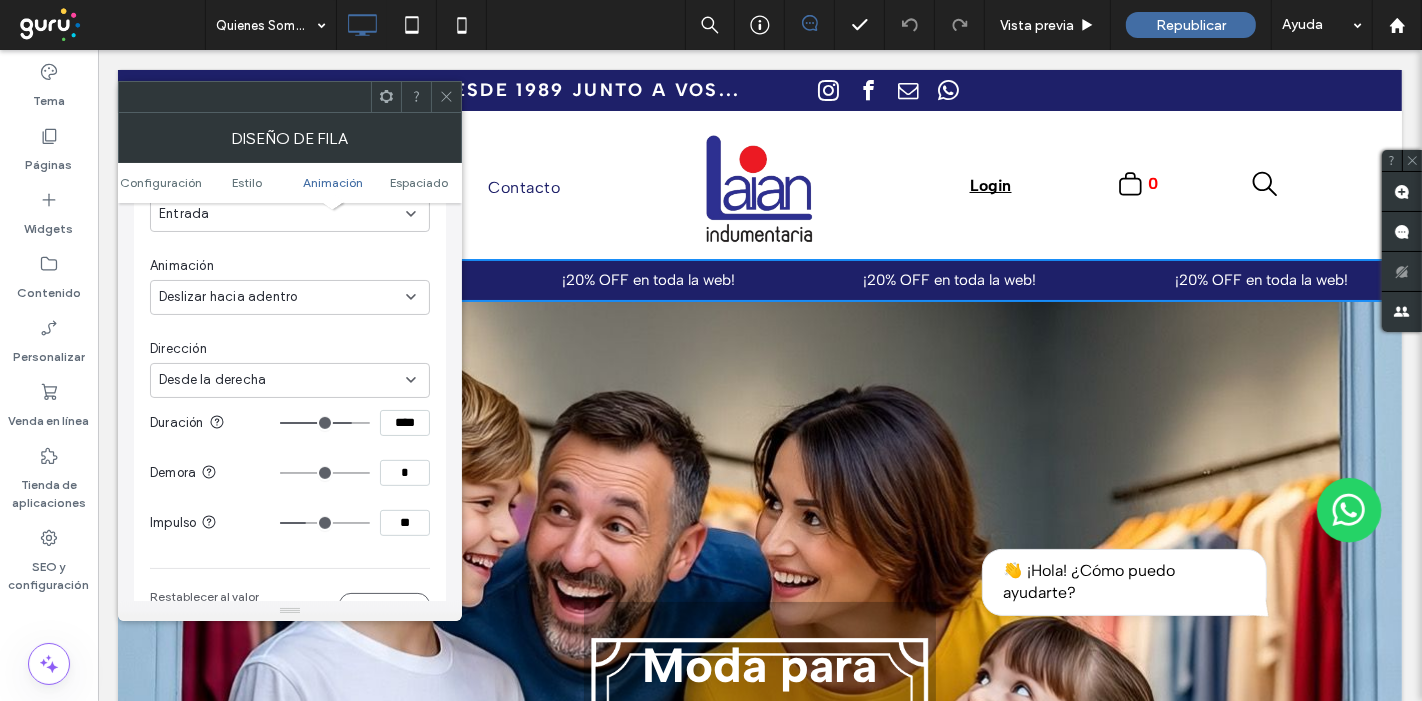 click 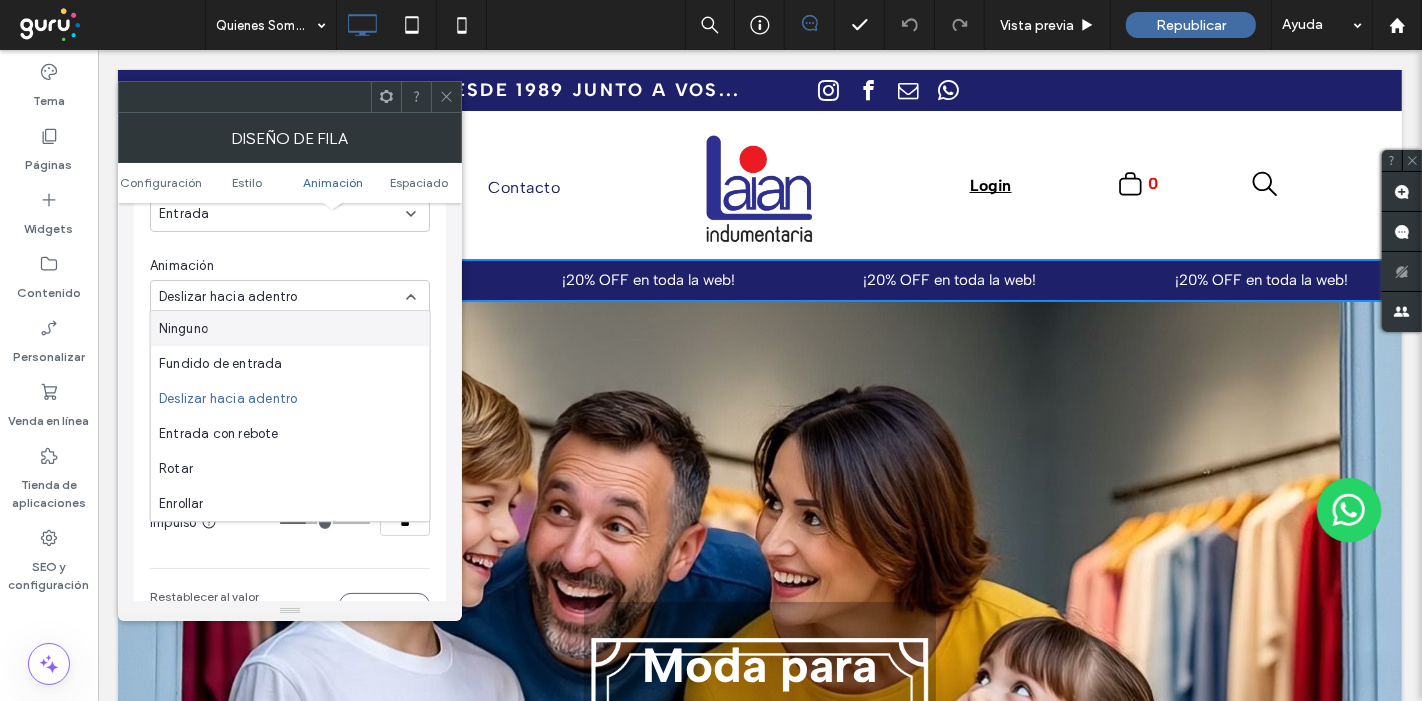 click 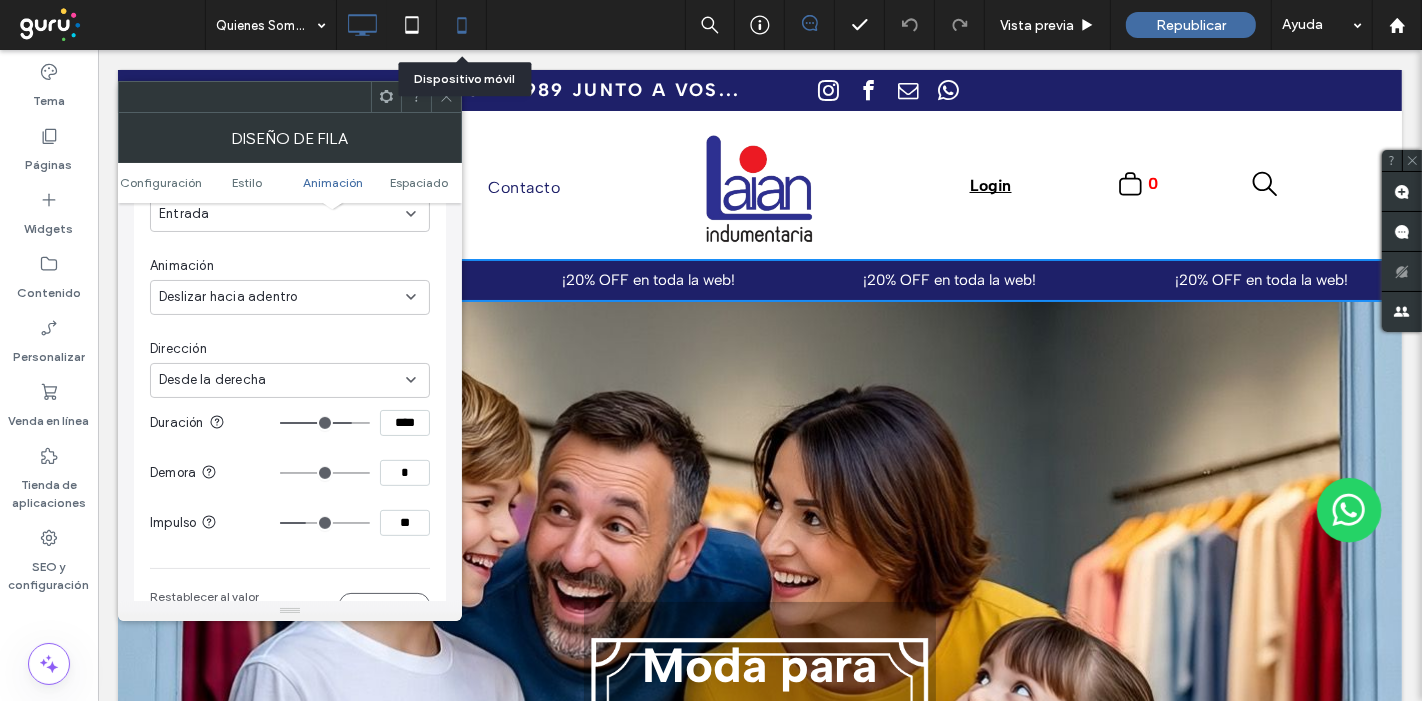 click 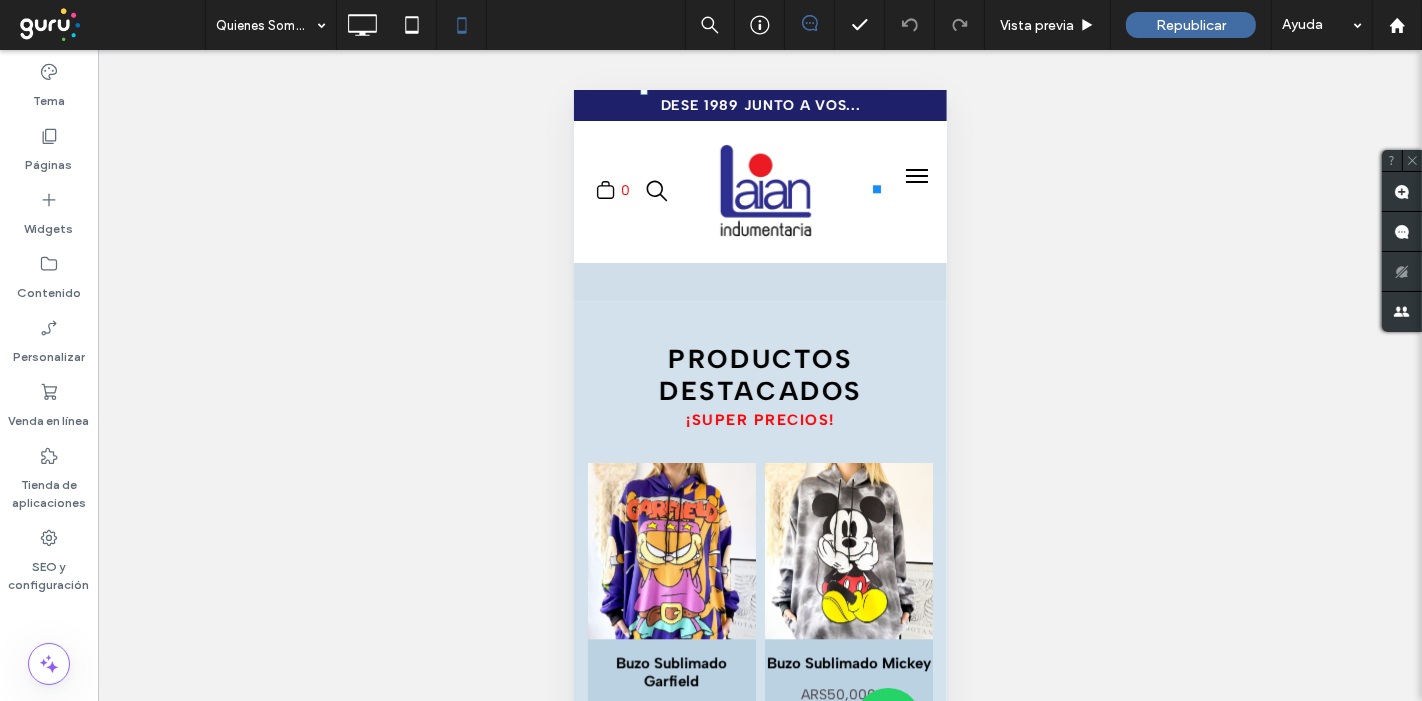 scroll, scrollTop: 4444, scrollLeft: 0, axis: vertical 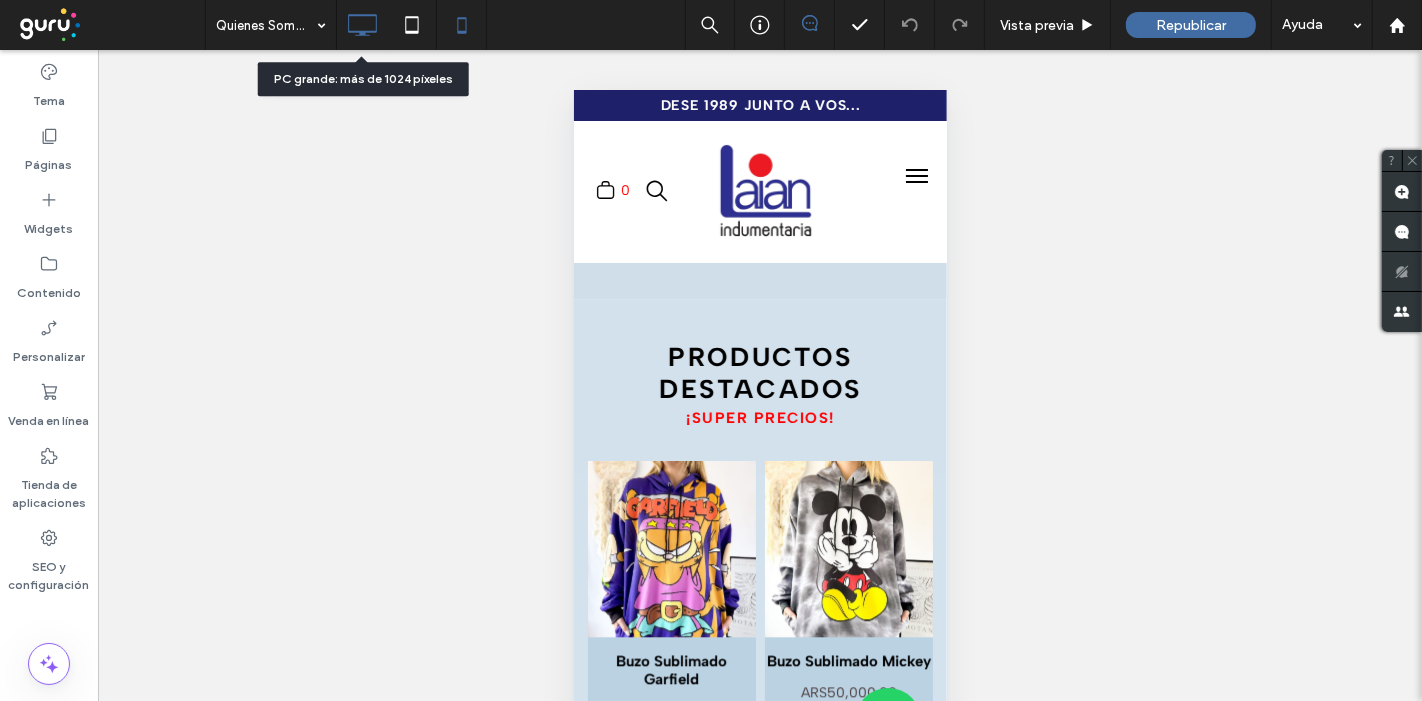 click 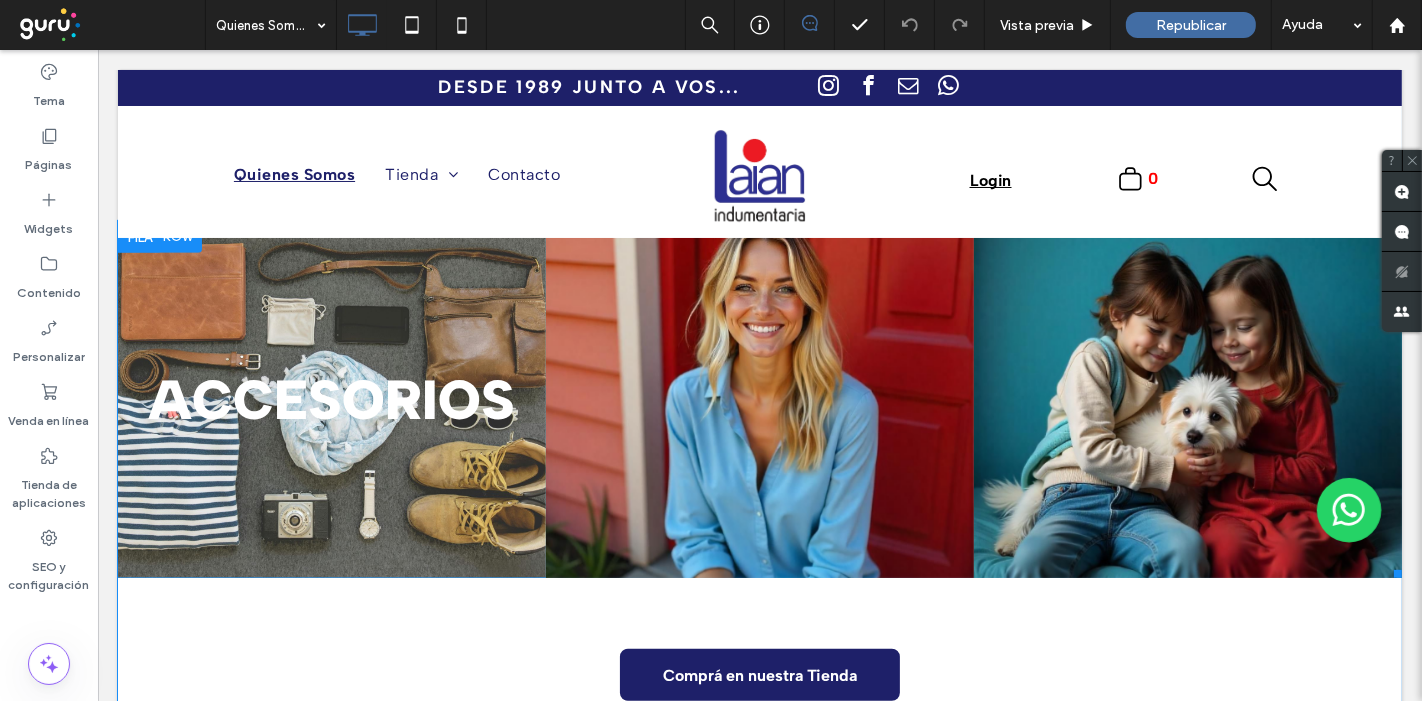 scroll, scrollTop: 906, scrollLeft: 0, axis: vertical 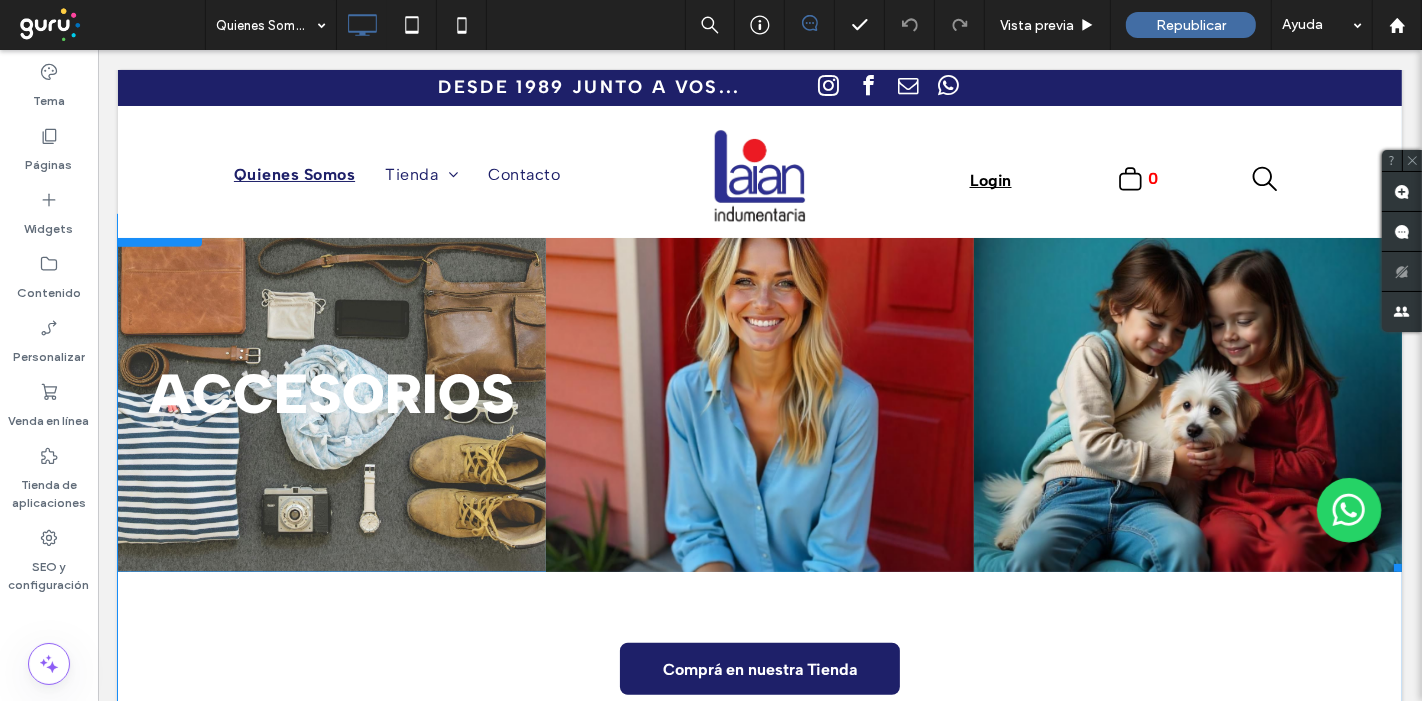 click at bounding box center [331, 394] 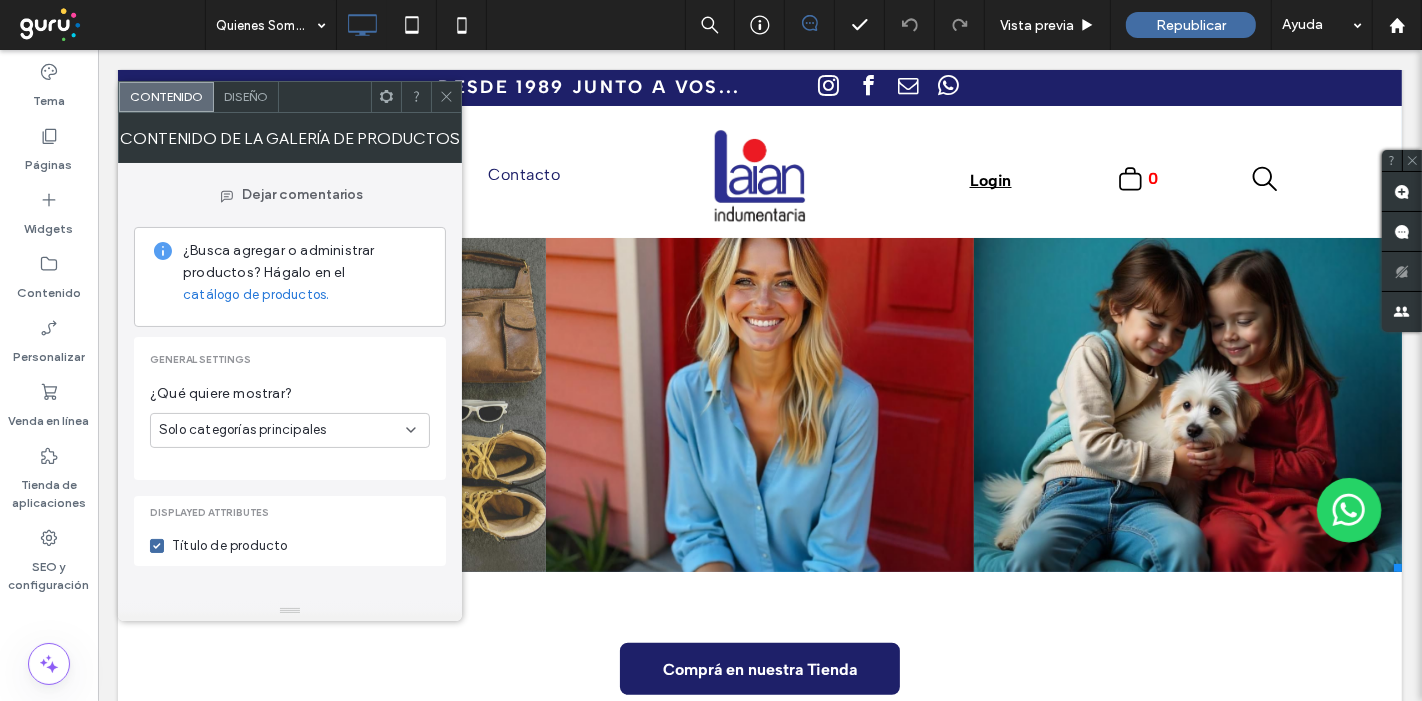 click at bounding box center (446, 97) 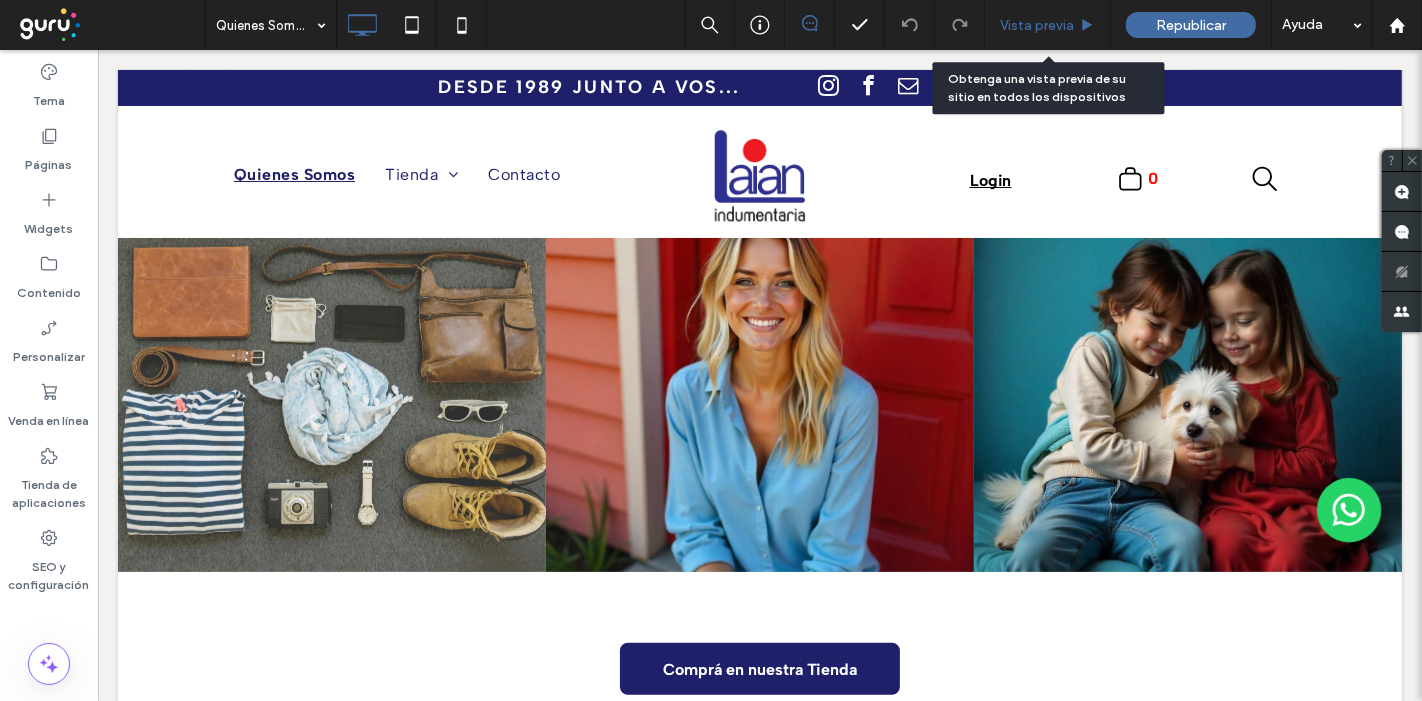 click on "Vista previa" at bounding box center [1037, 25] 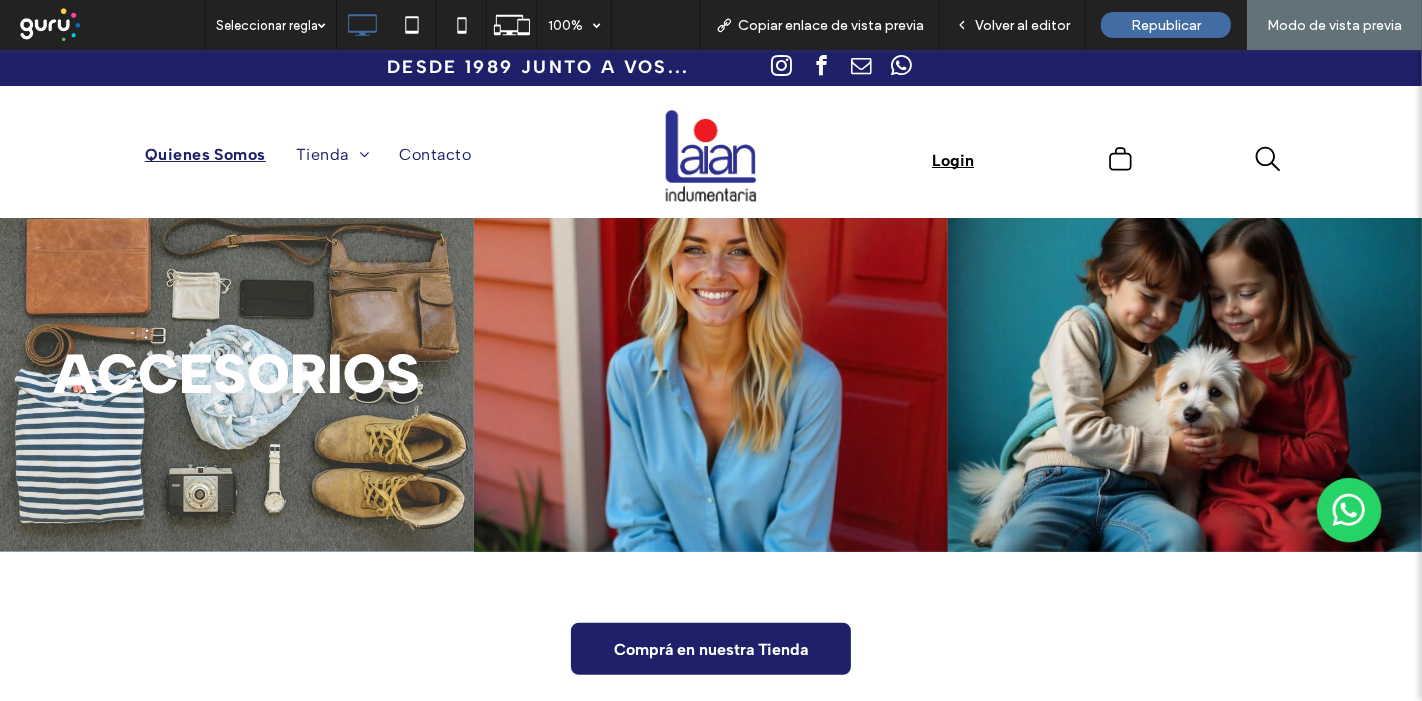 click at bounding box center (237, 374) 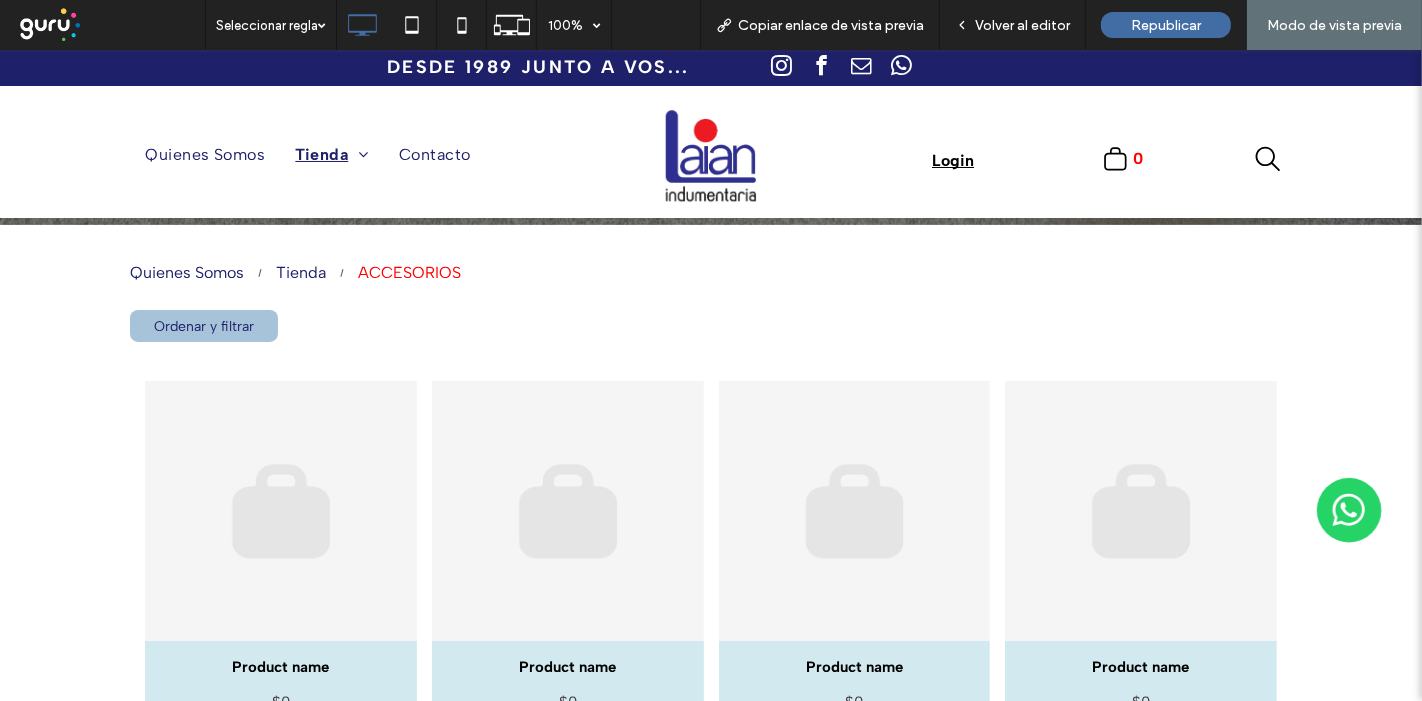 scroll, scrollTop: 384, scrollLeft: 0, axis: vertical 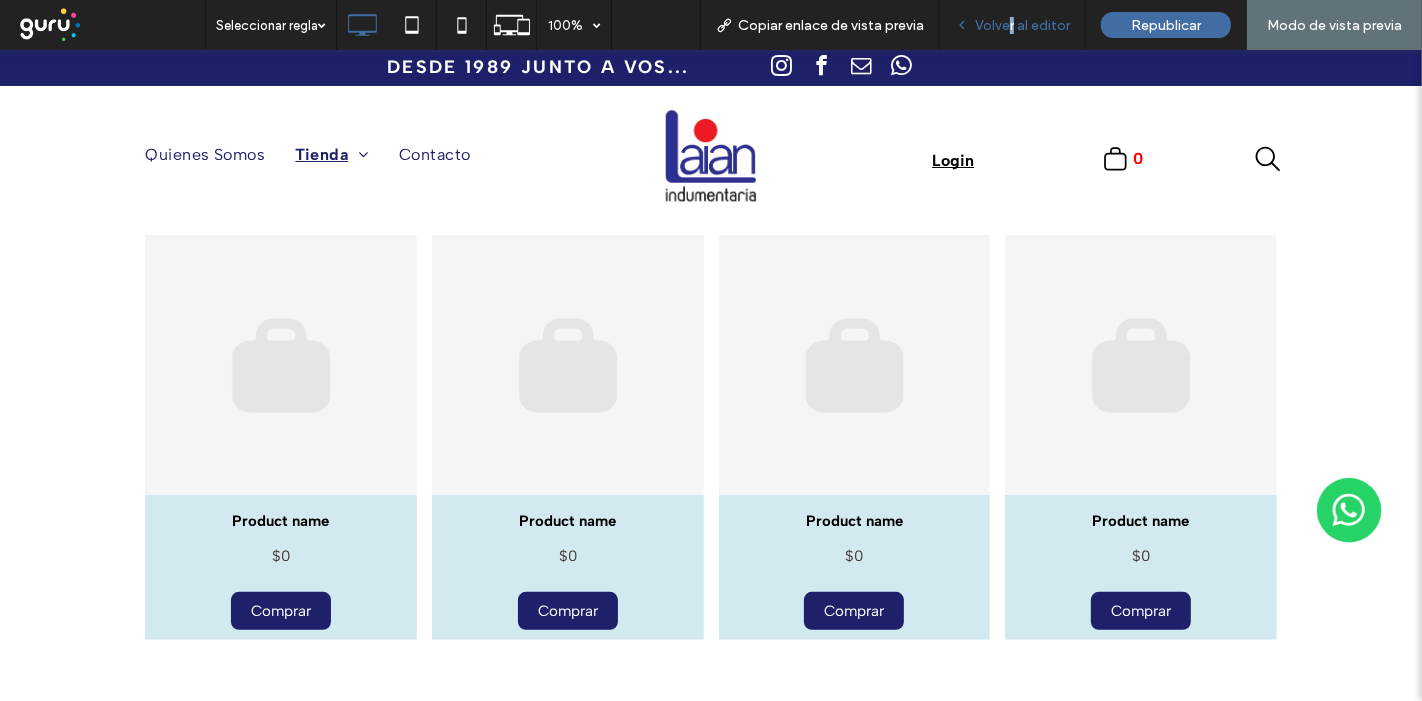 click on "Volver al editor" at bounding box center (1022, 25) 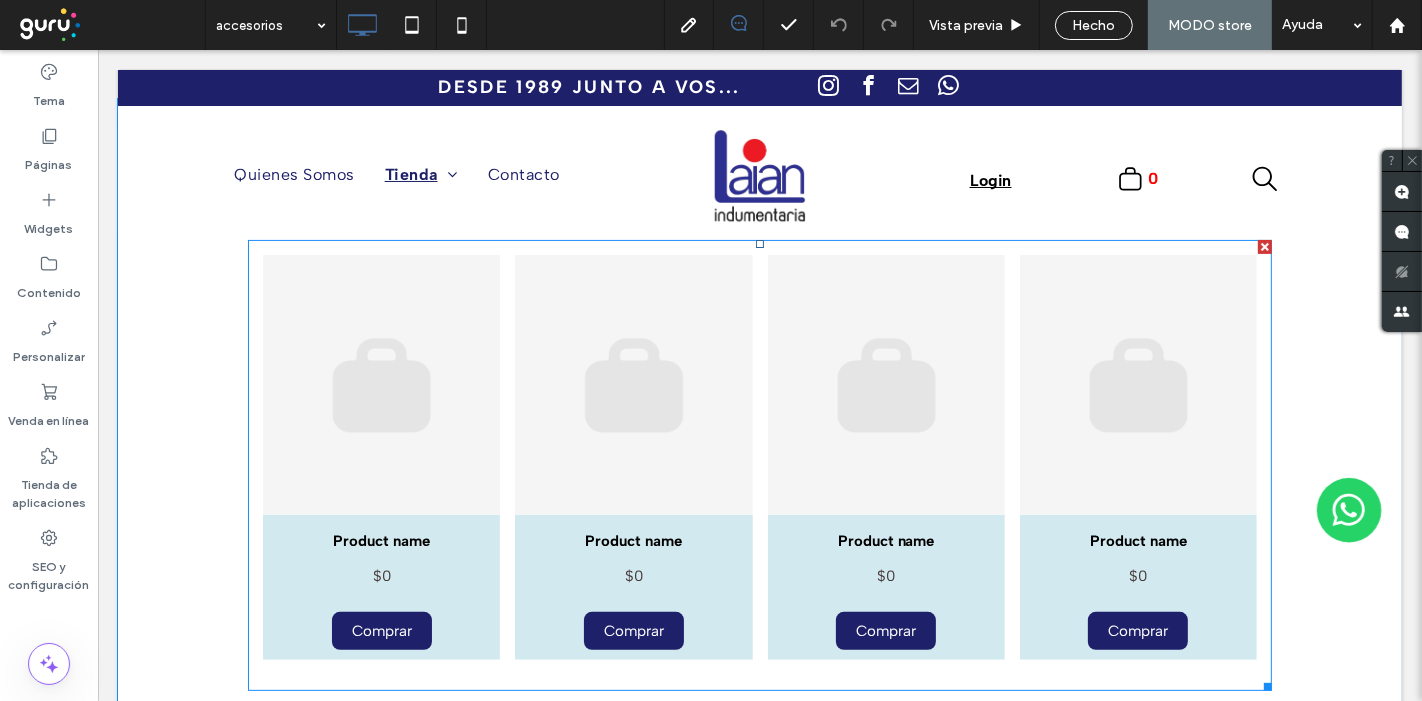 click at bounding box center [632, 385] 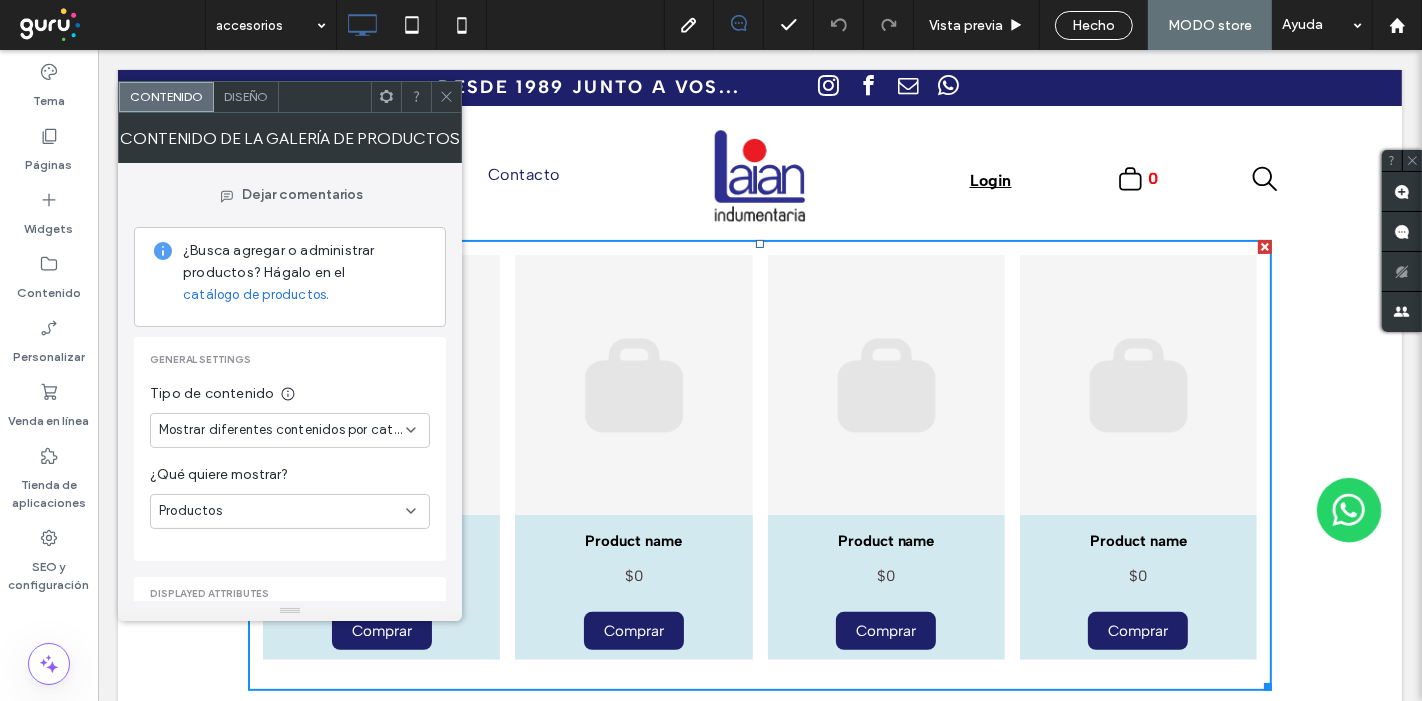 click 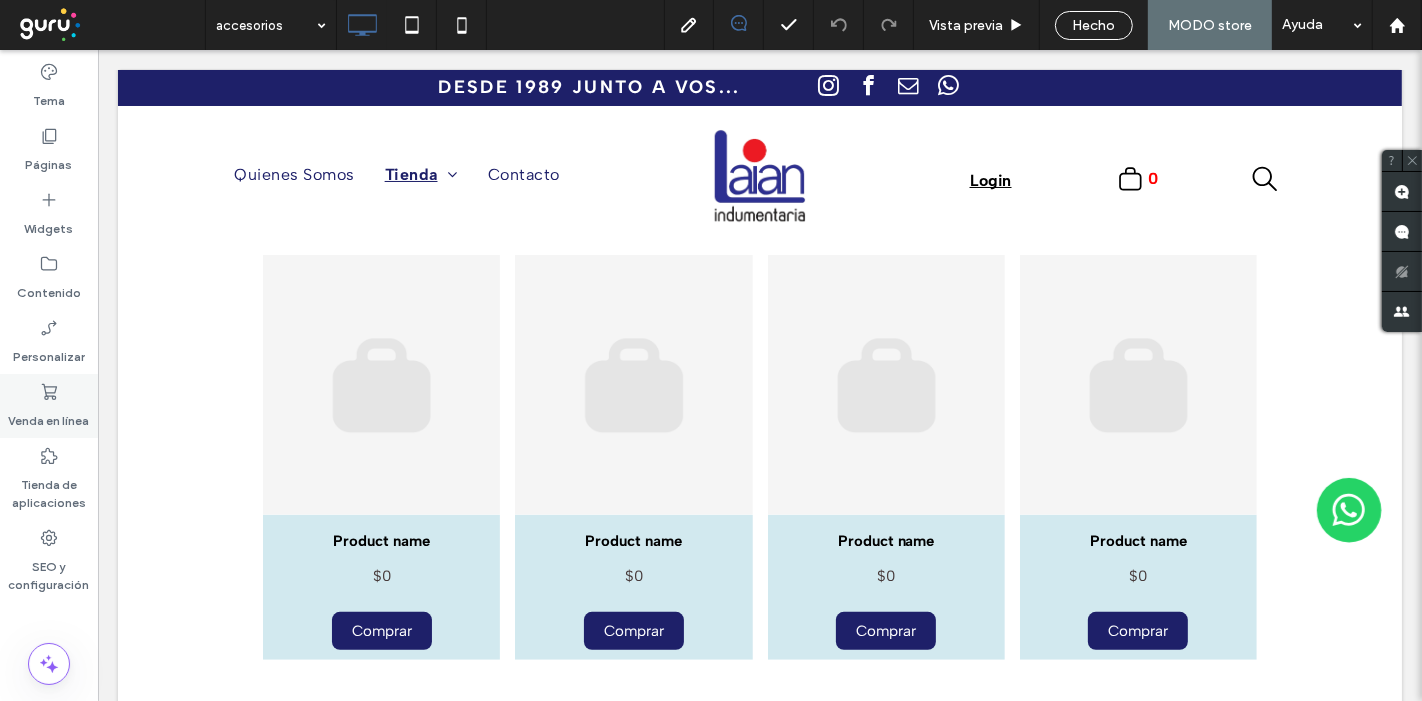 click 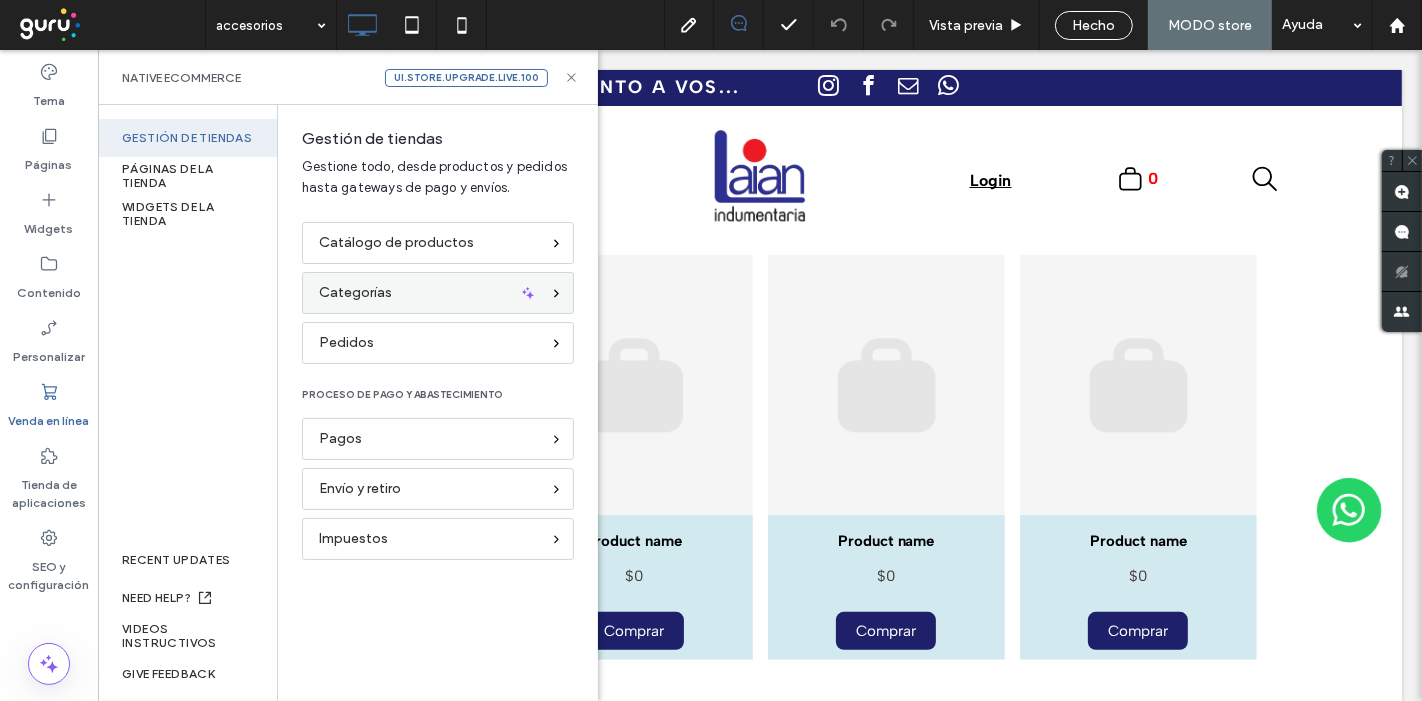 click on "Categorías" at bounding box center [355, 293] 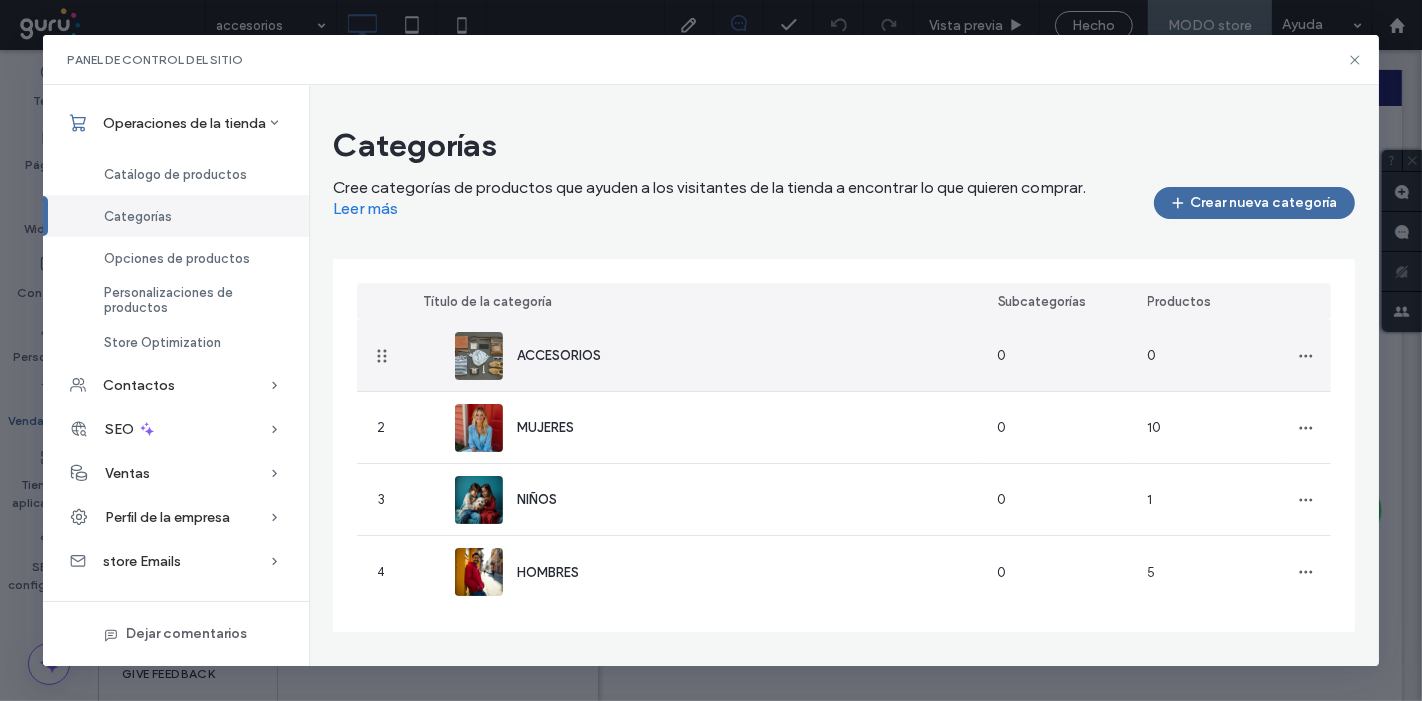 click on "ACCESORIOS" at bounding box center (559, 355) 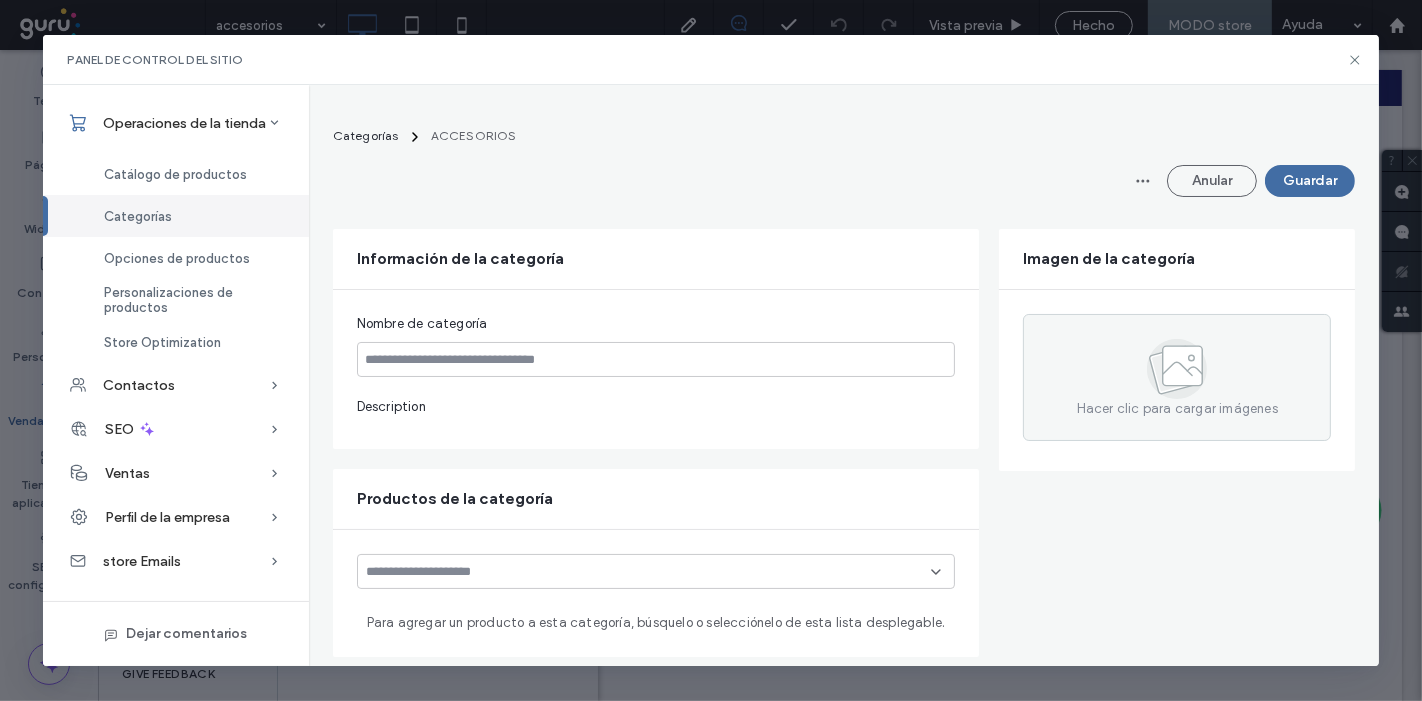 type on "**********" 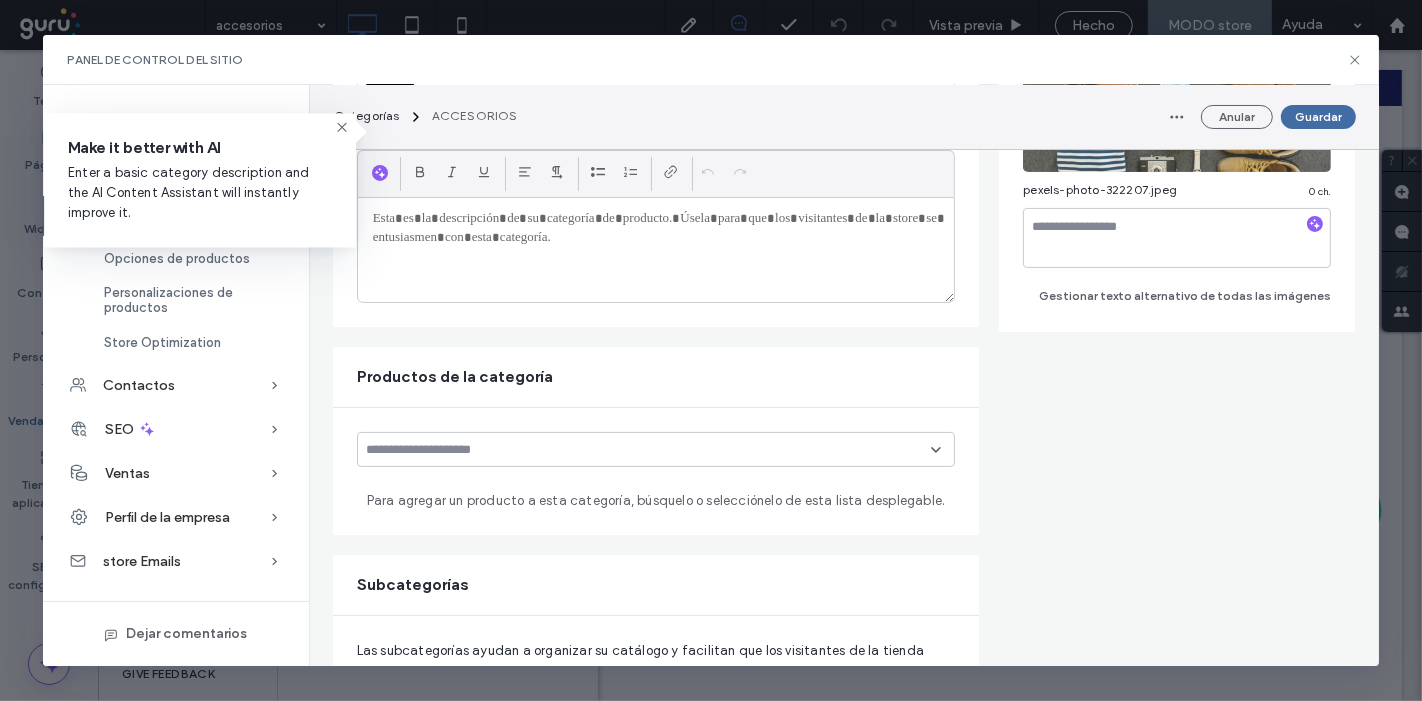 scroll, scrollTop: 333, scrollLeft: 0, axis: vertical 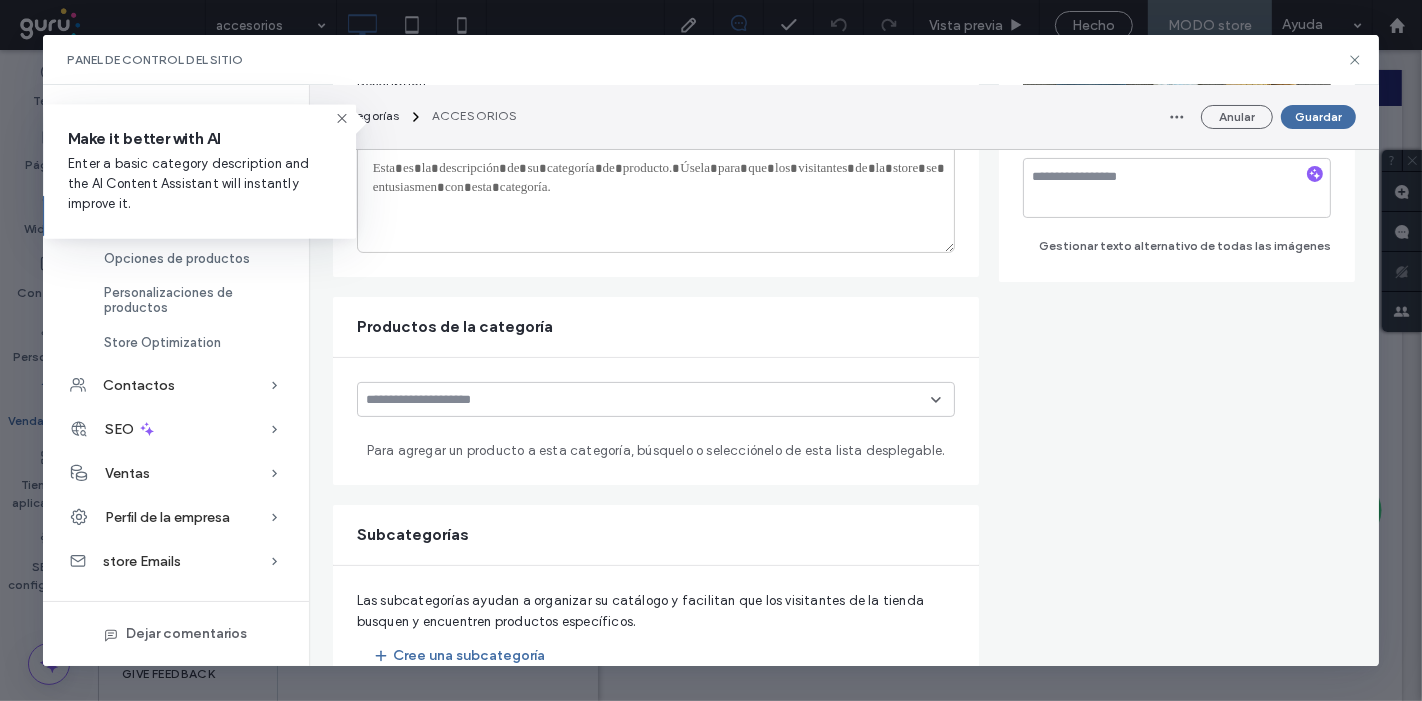 click 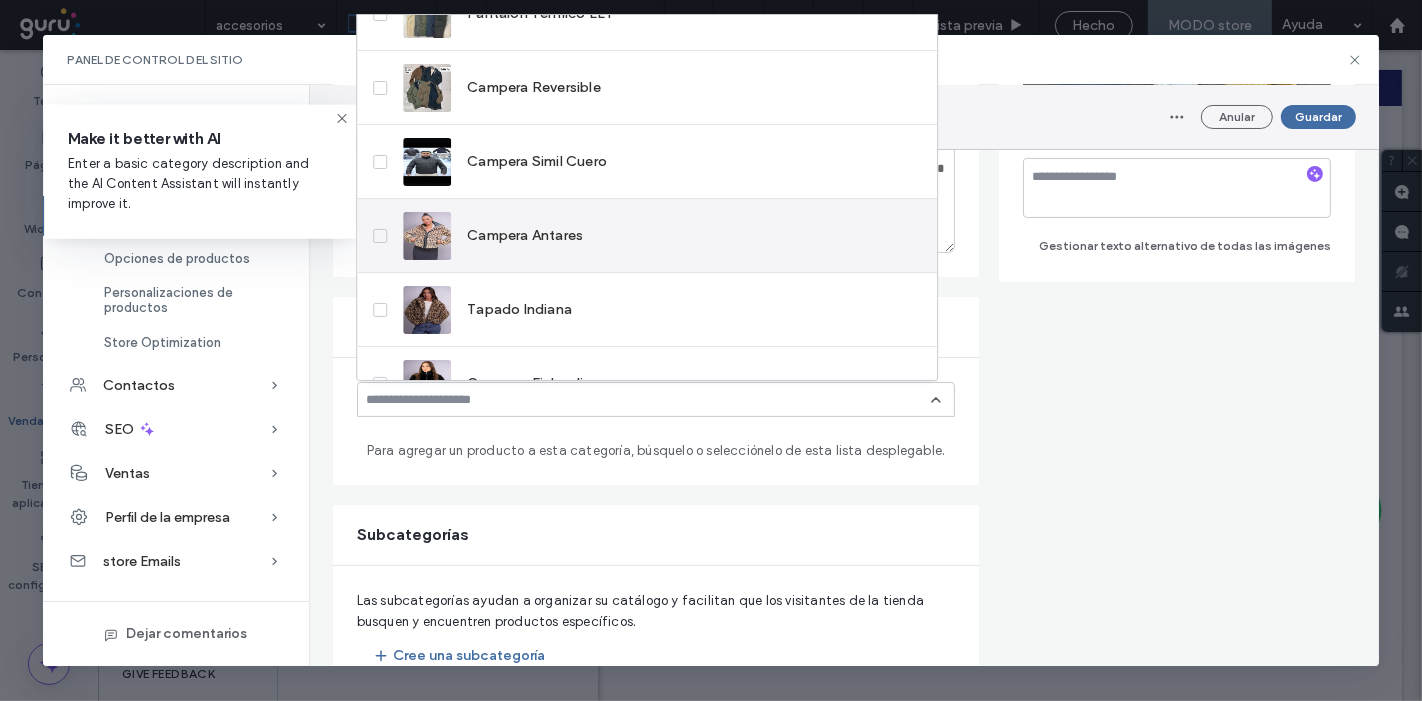 scroll, scrollTop: 368, scrollLeft: 0, axis: vertical 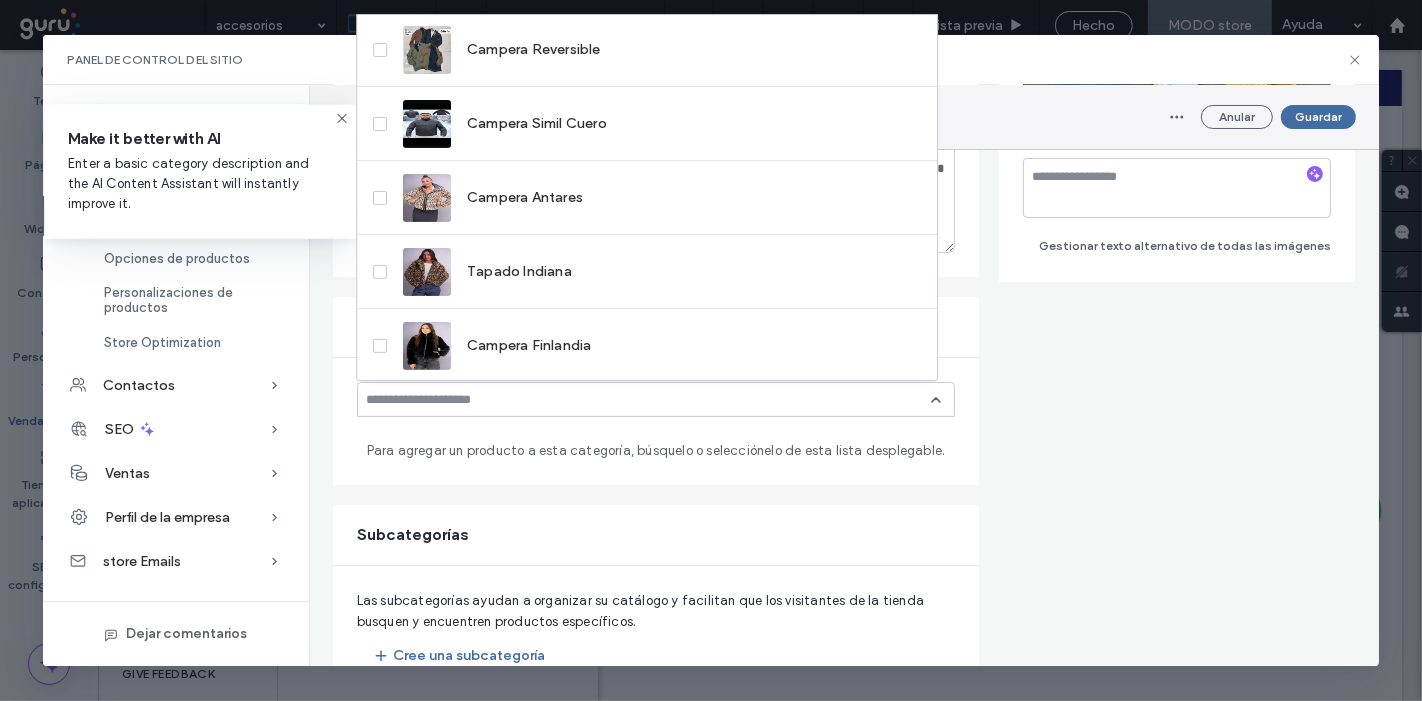 click on "**********" at bounding box center [844, 433] 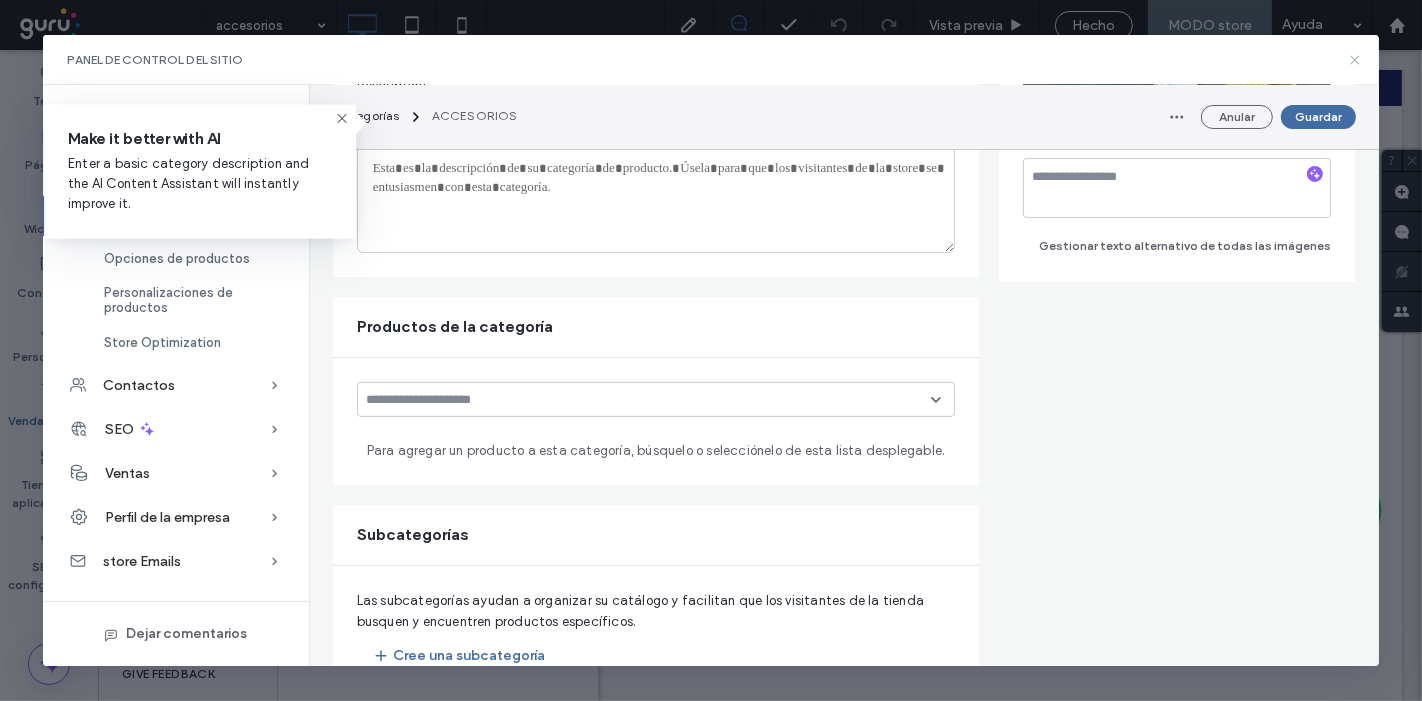 click 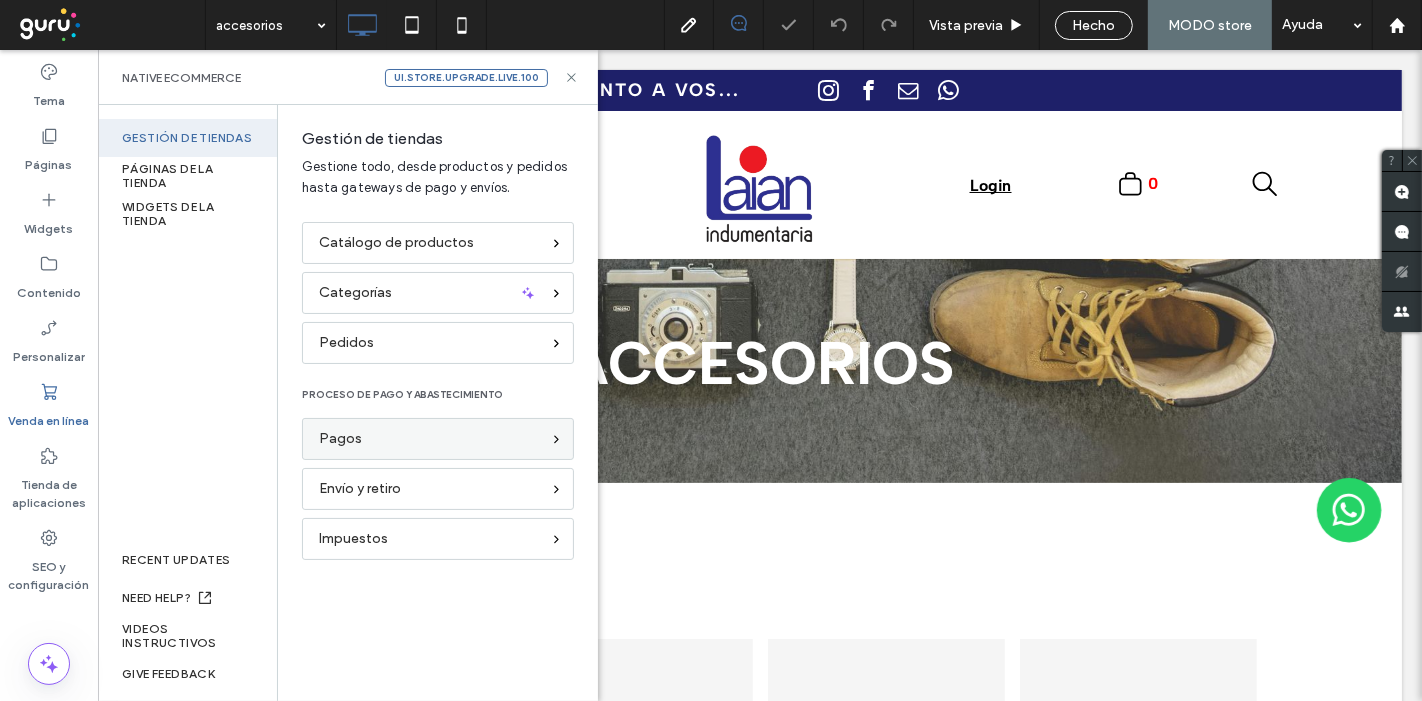 scroll, scrollTop: 0, scrollLeft: 0, axis: both 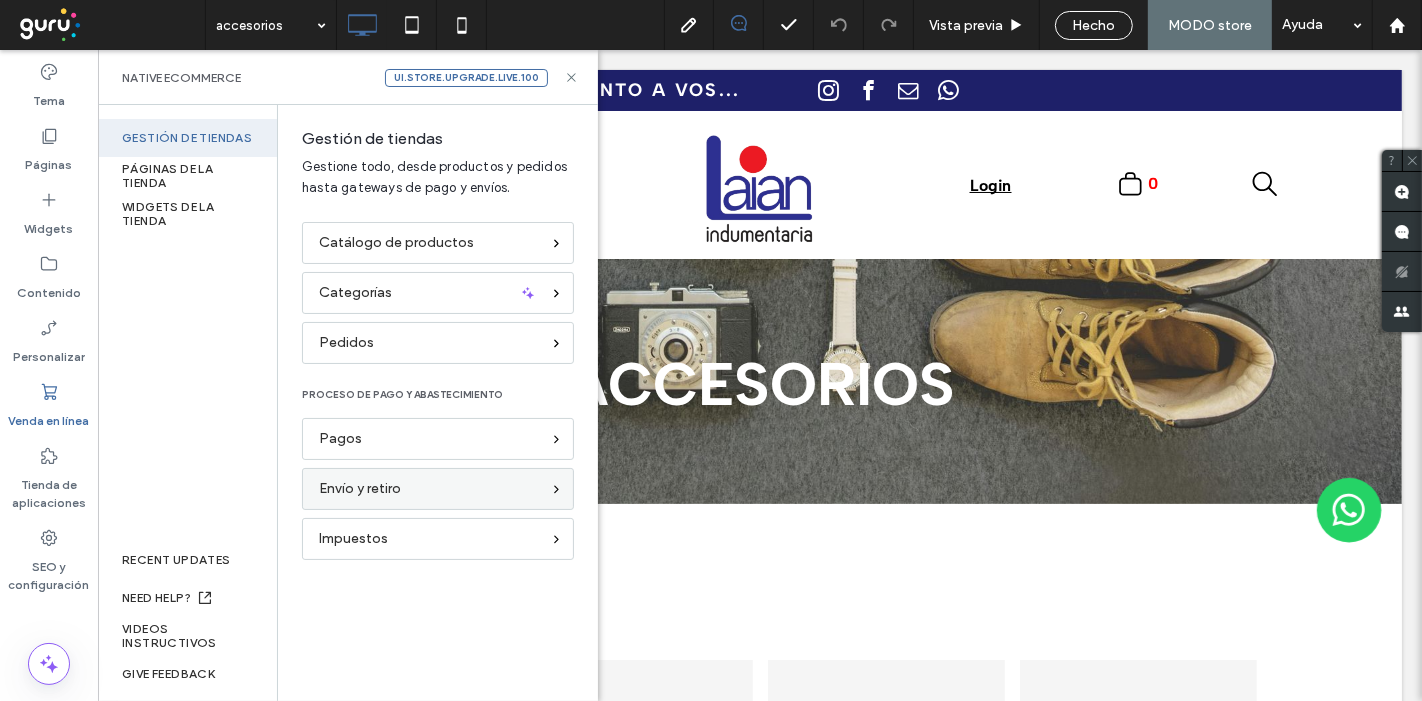 click on "Envío y retiro" at bounding box center (360, 489) 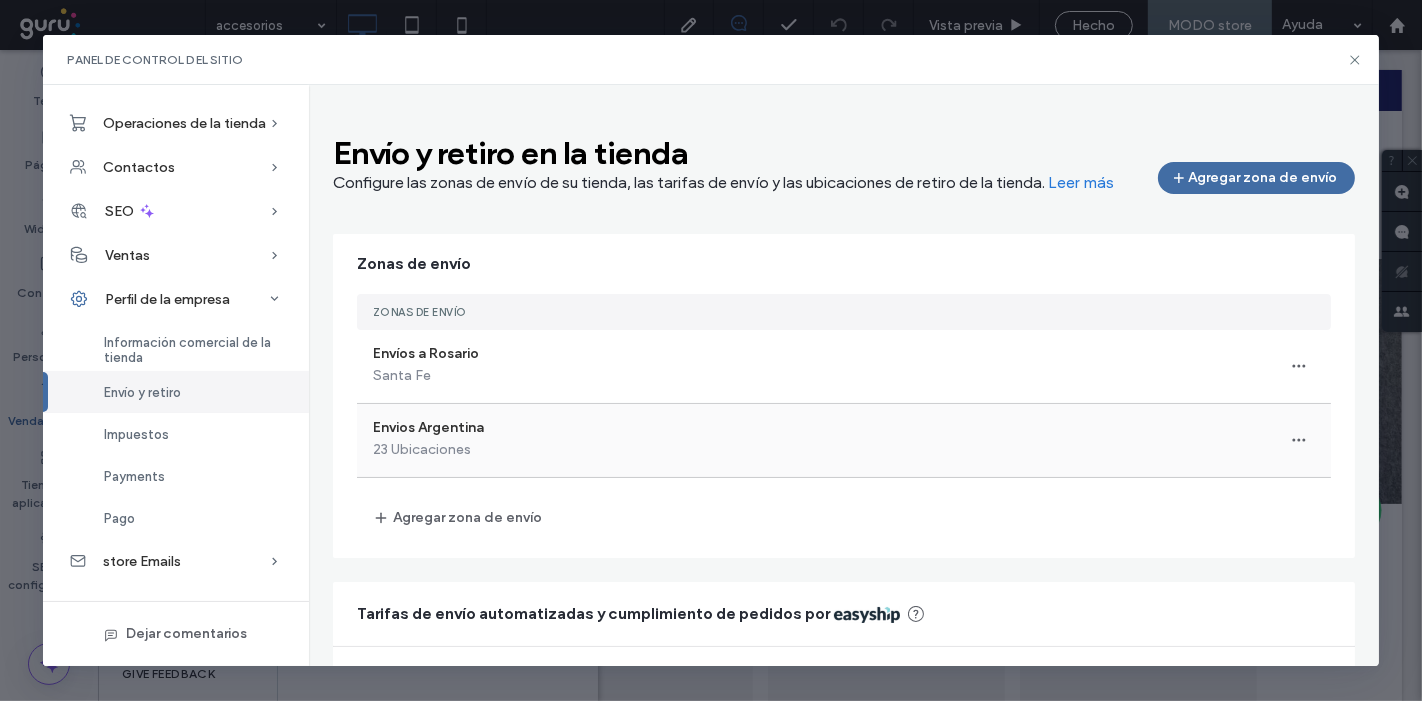 click on "Envios Argentina 23 Ubicaciones" at bounding box center [844, 440] 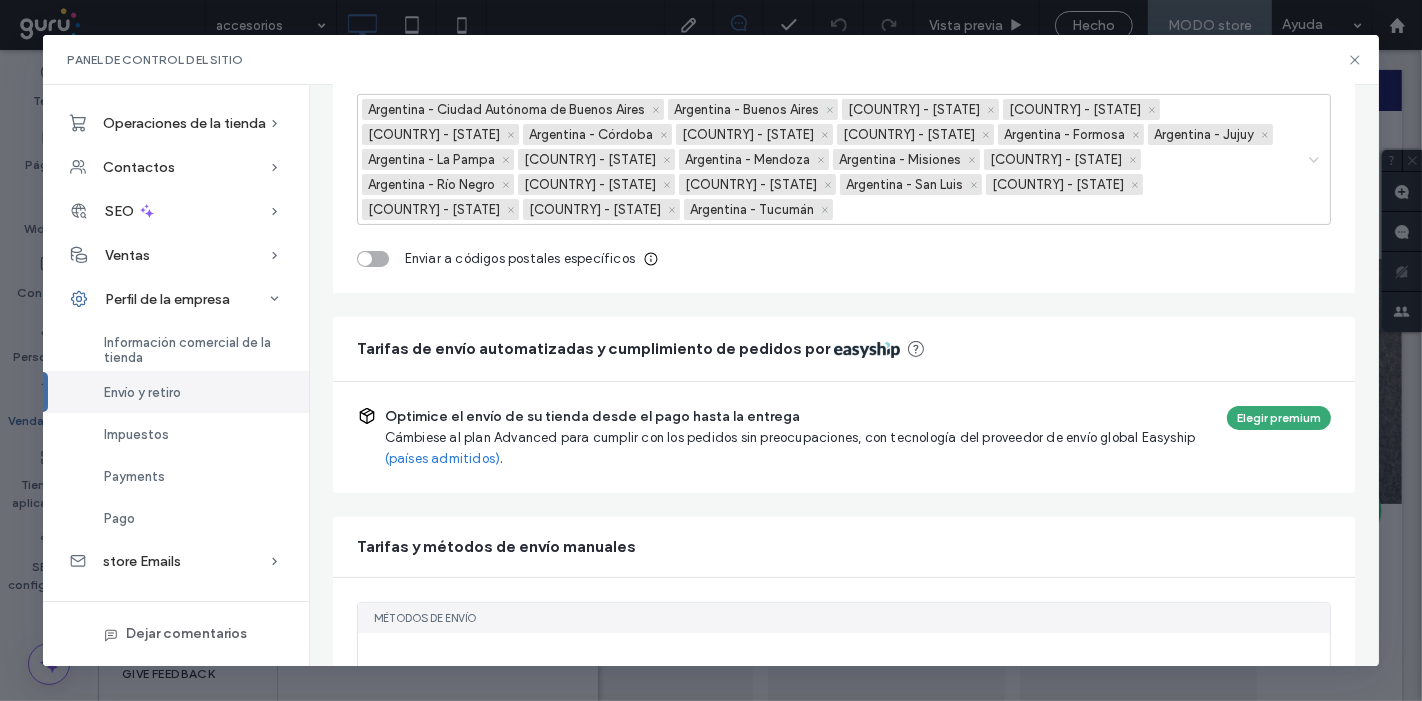 scroll, scrollTop: 562, scrollLeft: 0, axis: vertical 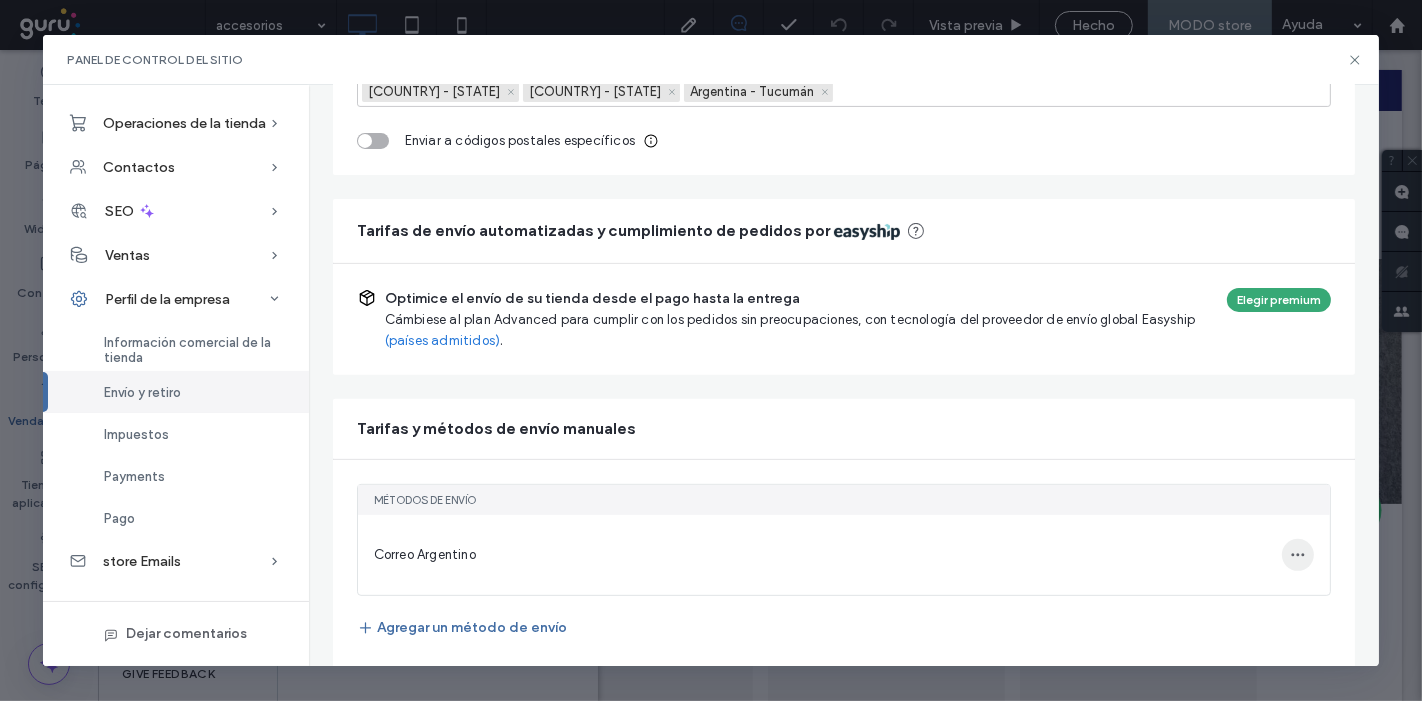 click 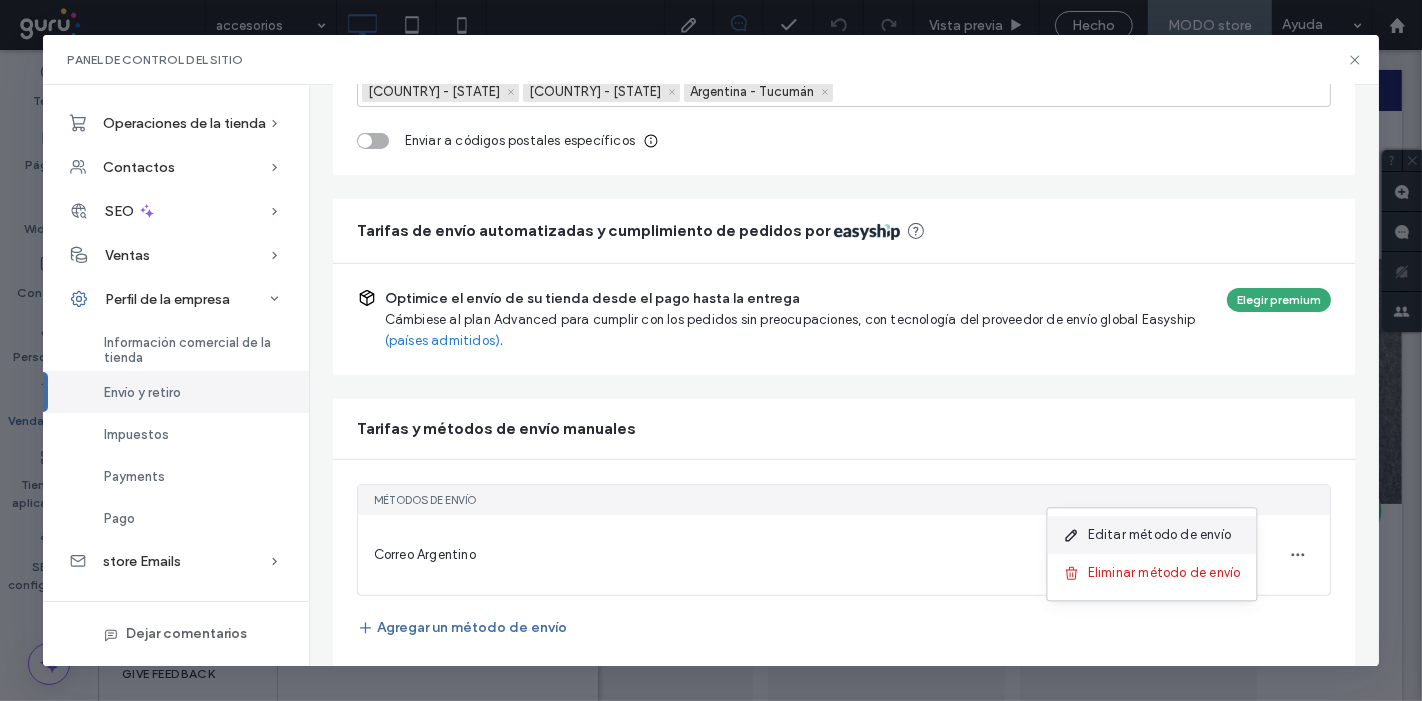 click on "Editar método de envío" at bounding box center [1159, 535] 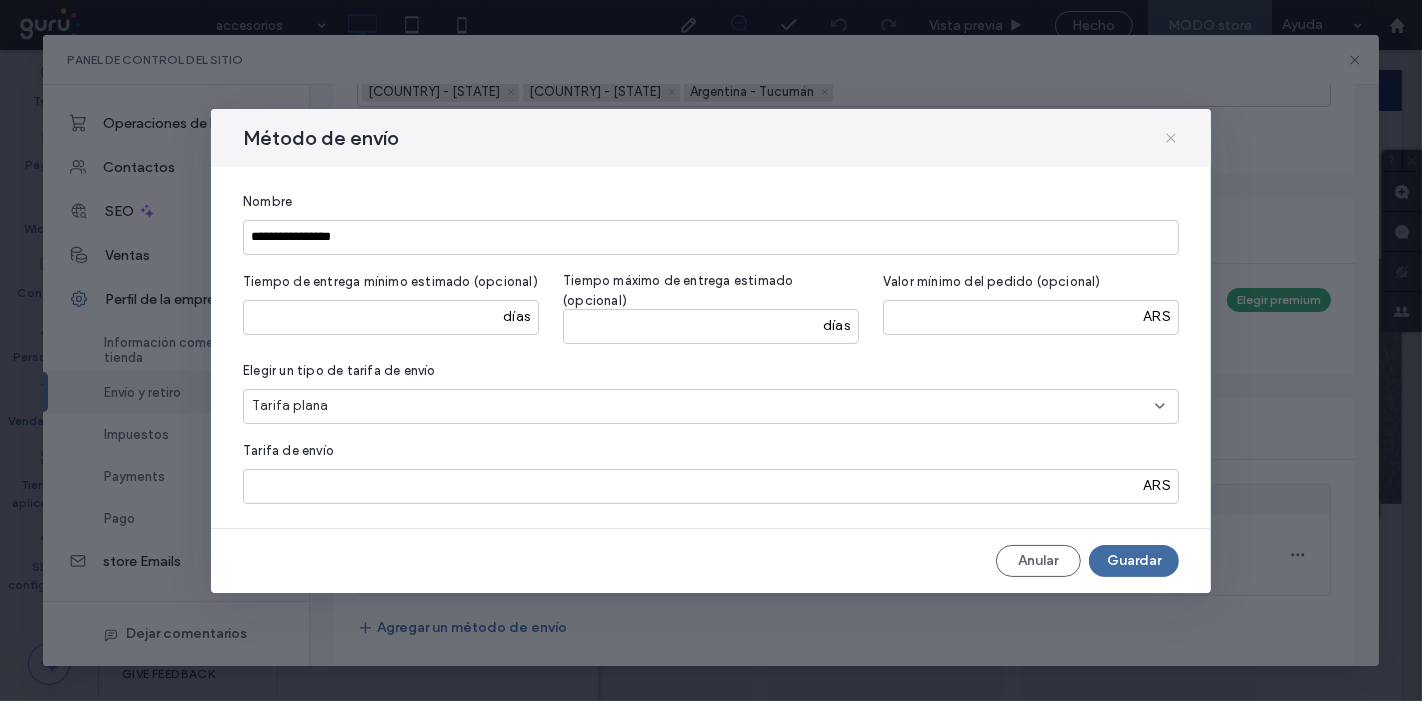click 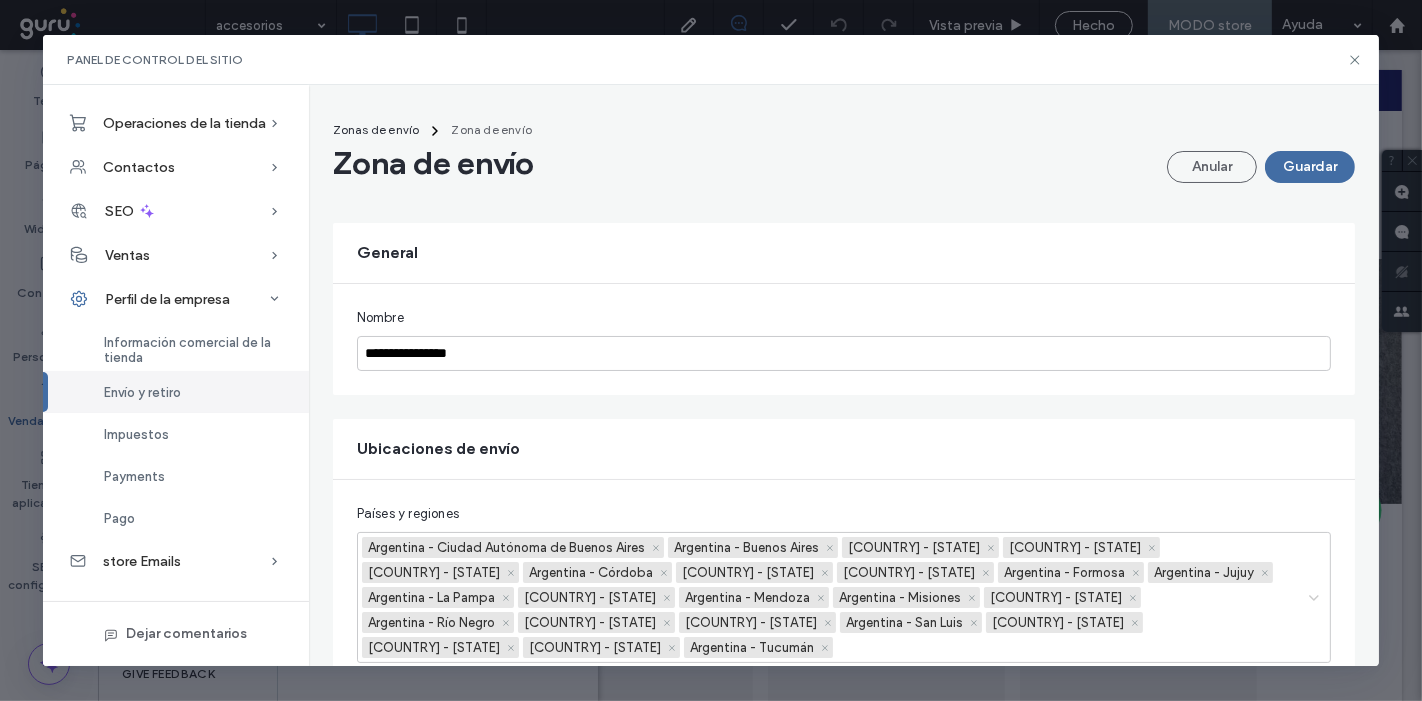 scroll, scrollTop: 0, scrollLeft: 0, axis: both 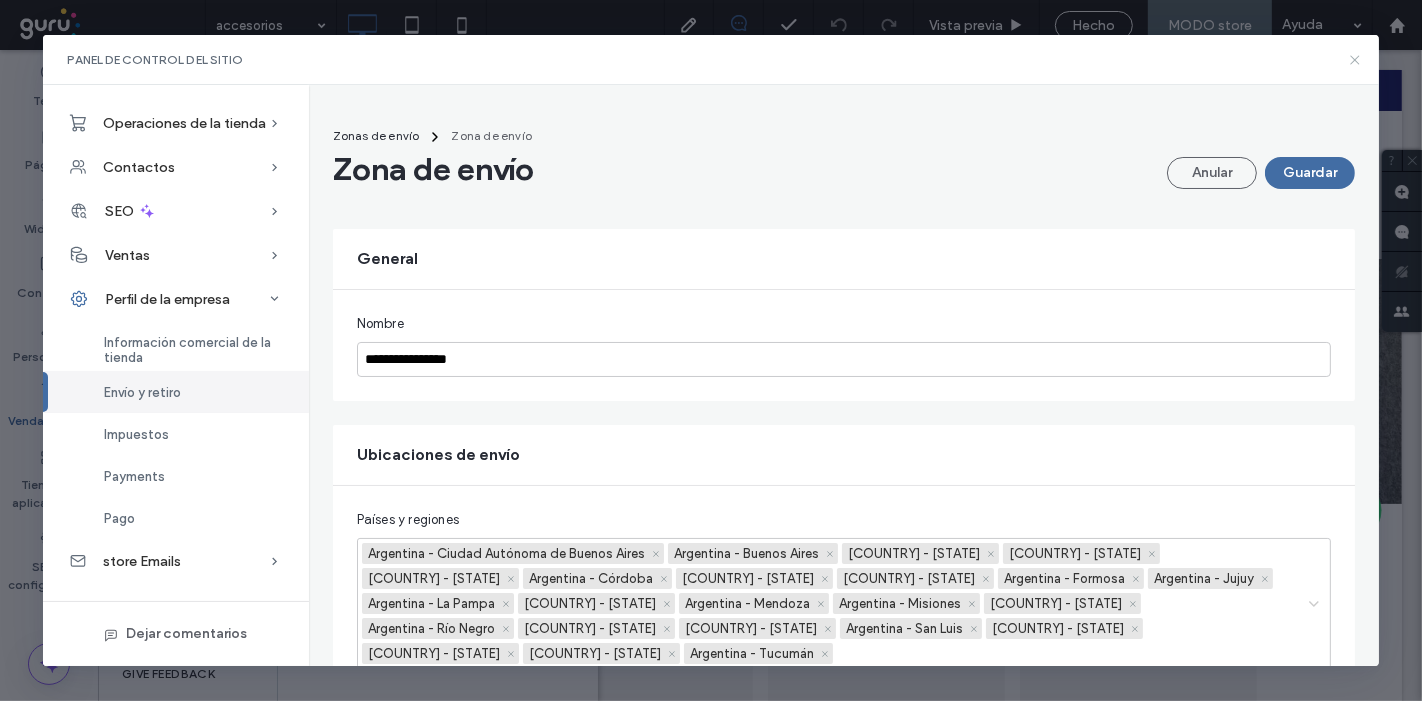 click 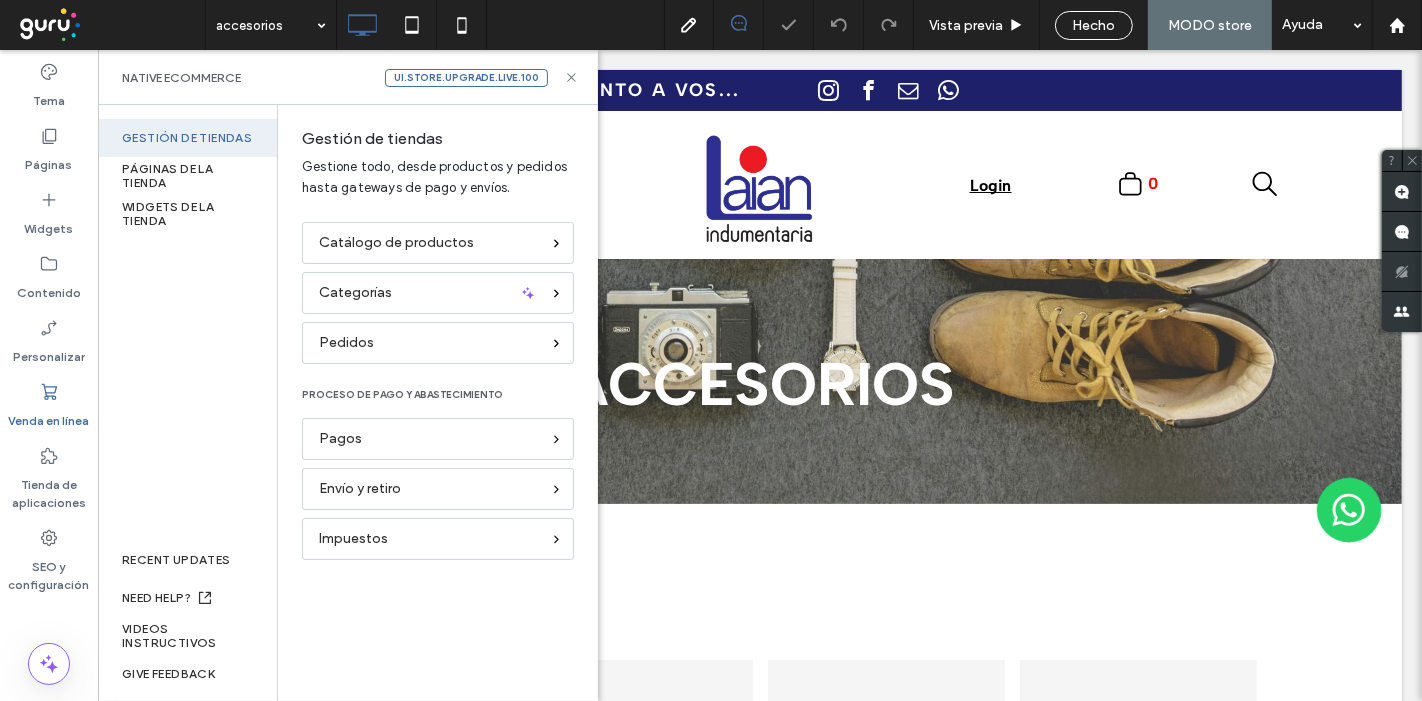 scroll, scrollTop: 0, scrollLeft: 0, axis: both 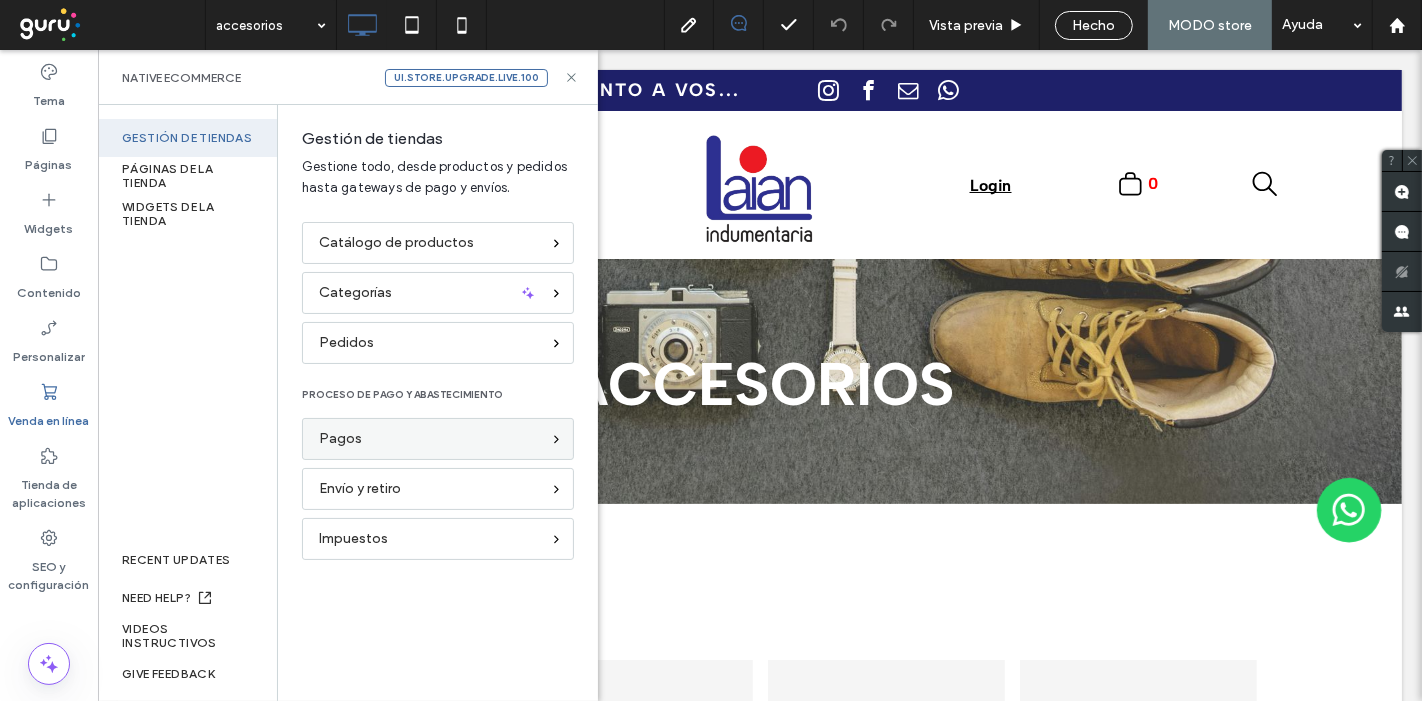 click on "Pagos" at bounding box center [429, 439] 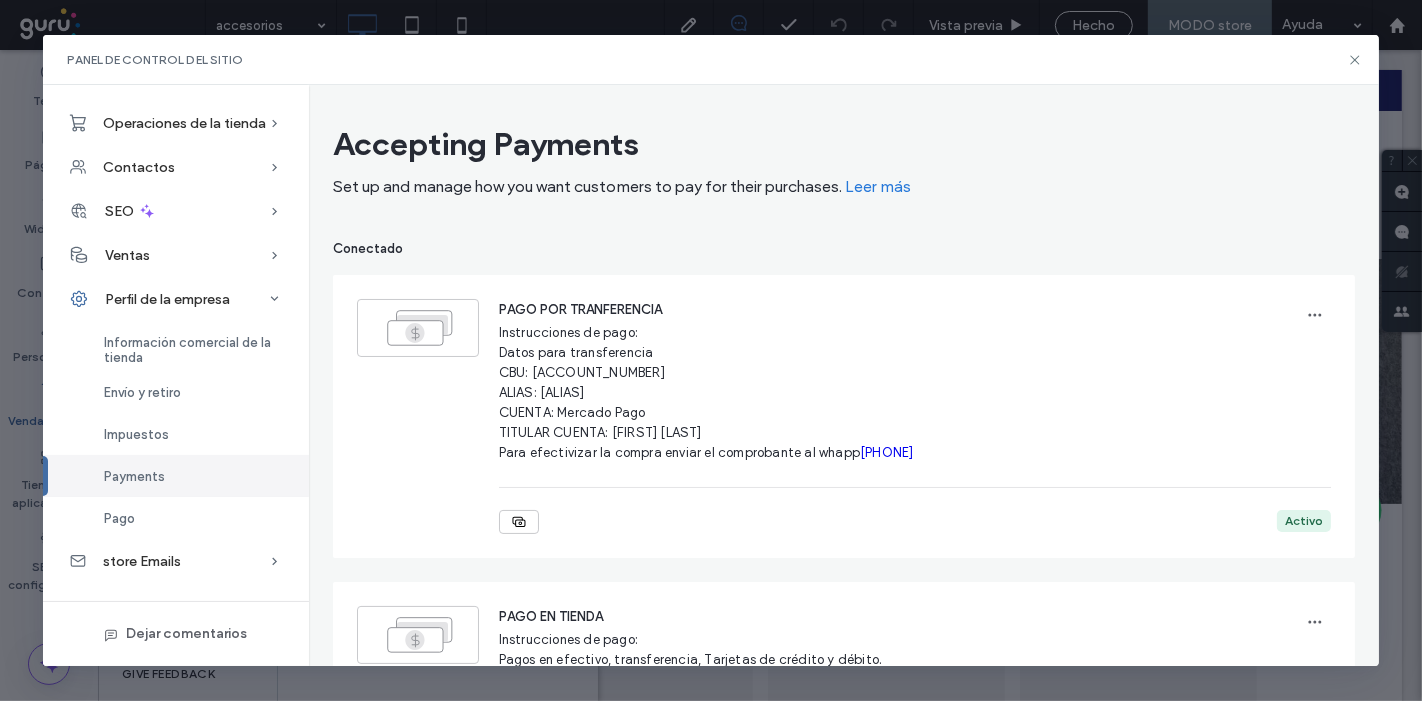 scroll, scrollTop: 0, scrollLeft: 0, axis: both 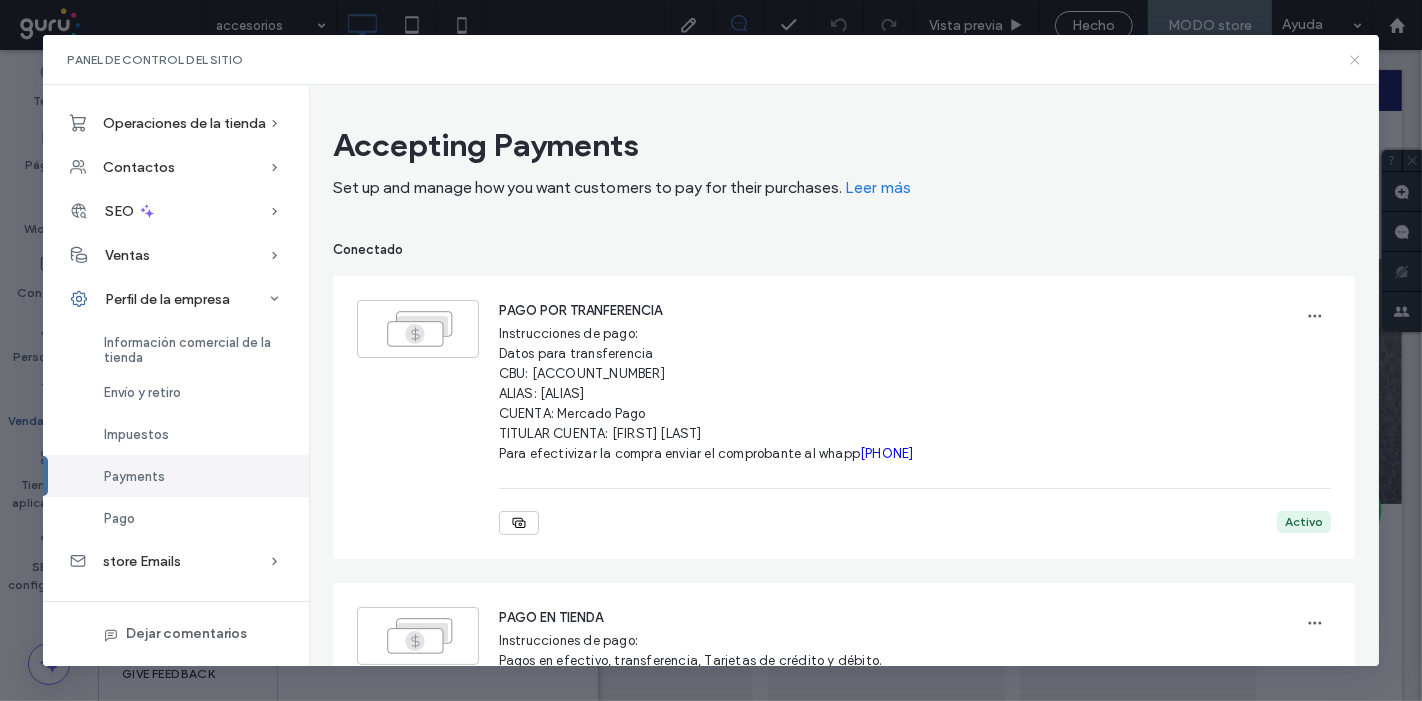 click 